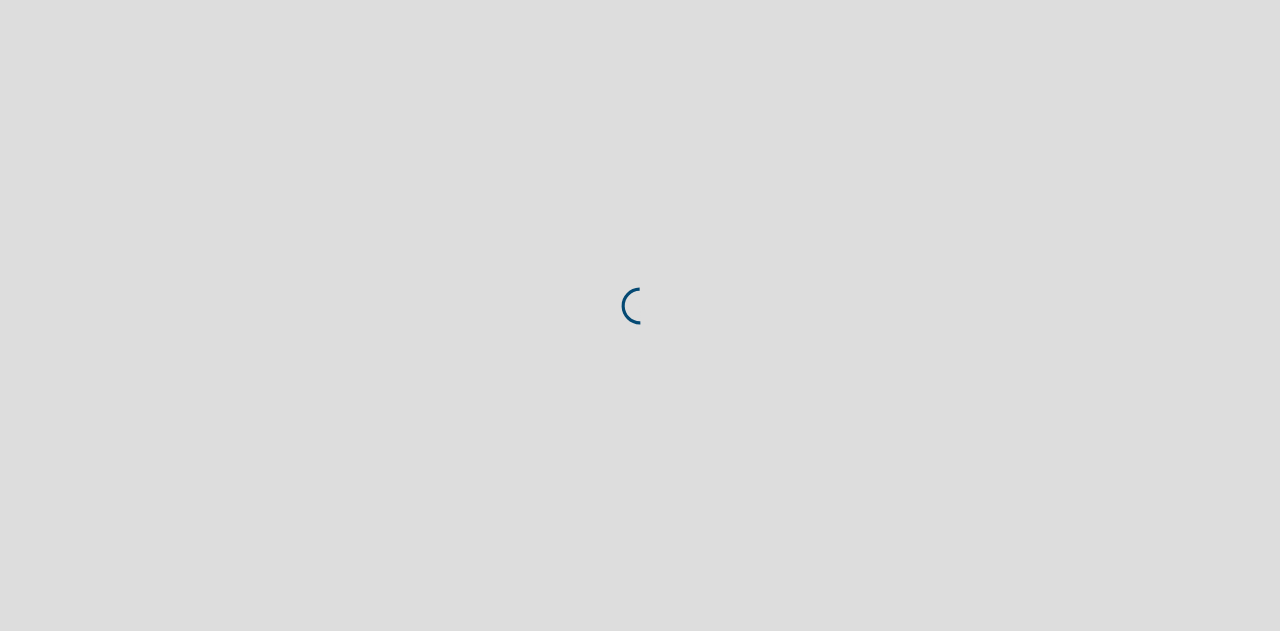scroll, scrollTop: 0, scrollLeft: 0, axis: both 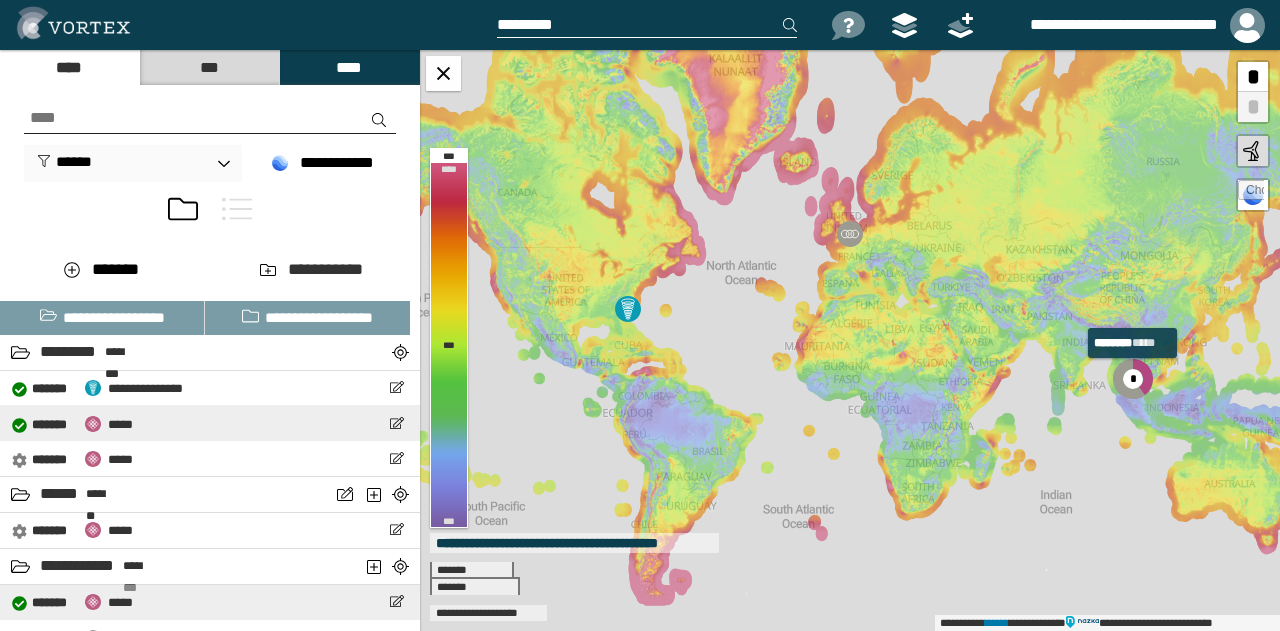click on "**********" at bounding box center (210, 423) 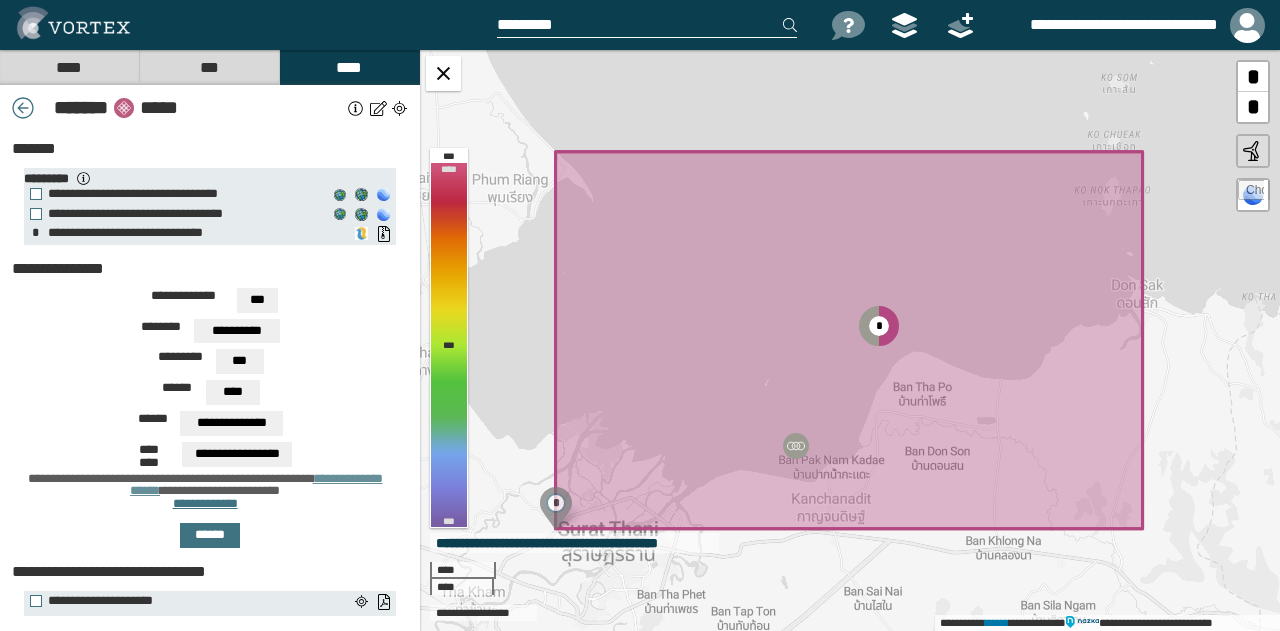 click on "**********" at bounding box center (210, 303) 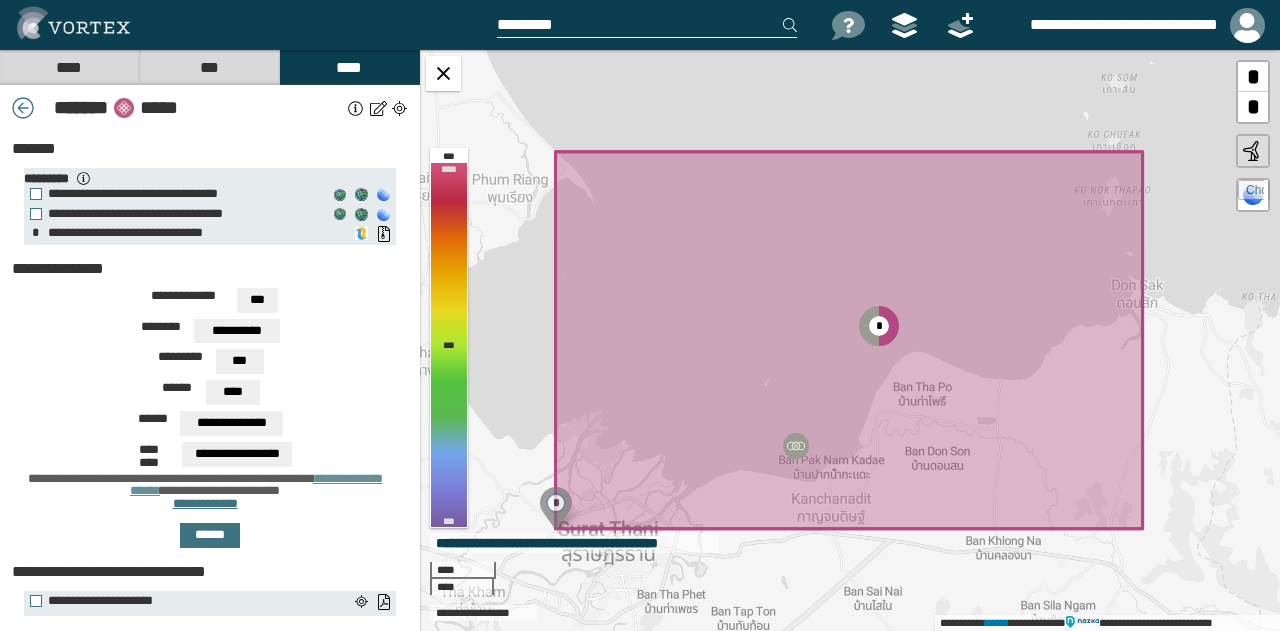 click on "**********" at bounding box center [237, 331] 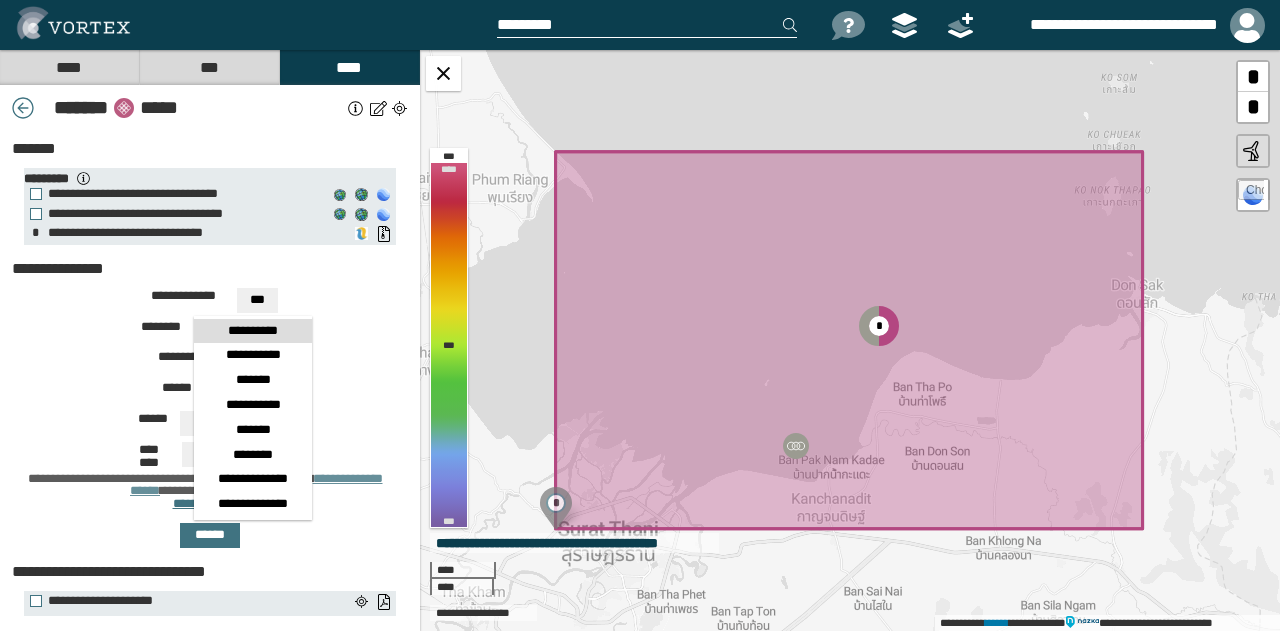 click on "****** **** **** ****** *** *** *****" at bounding box center [210, 395] 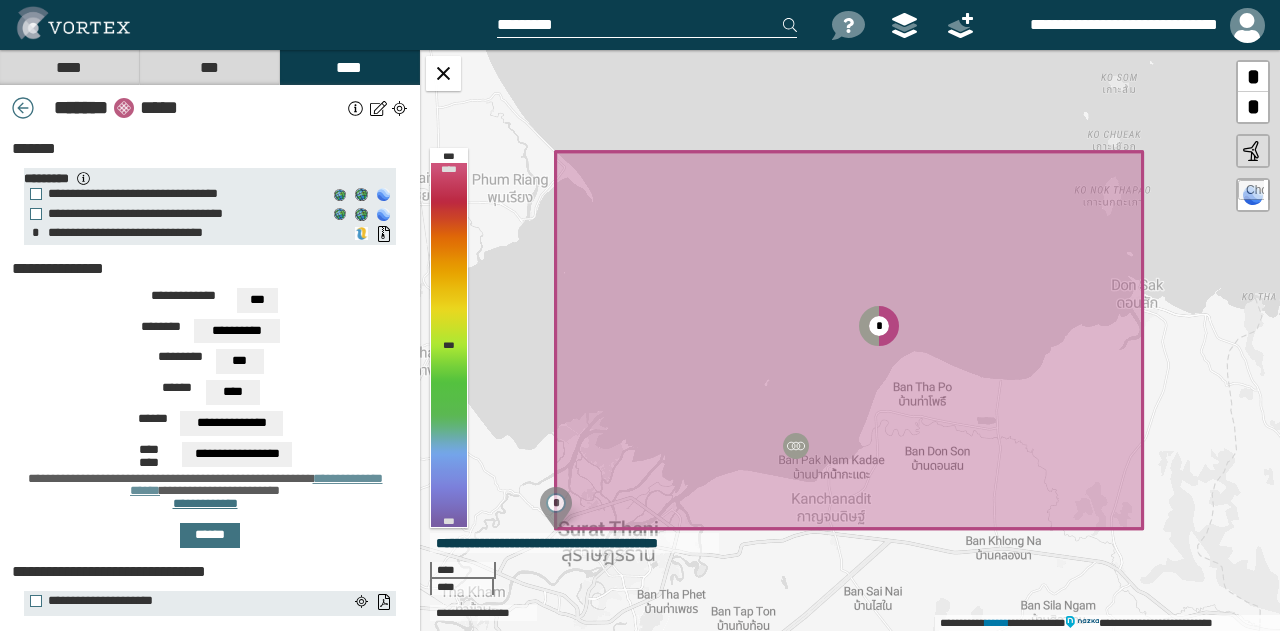 click on "**********" at bounding box center (237, 331) 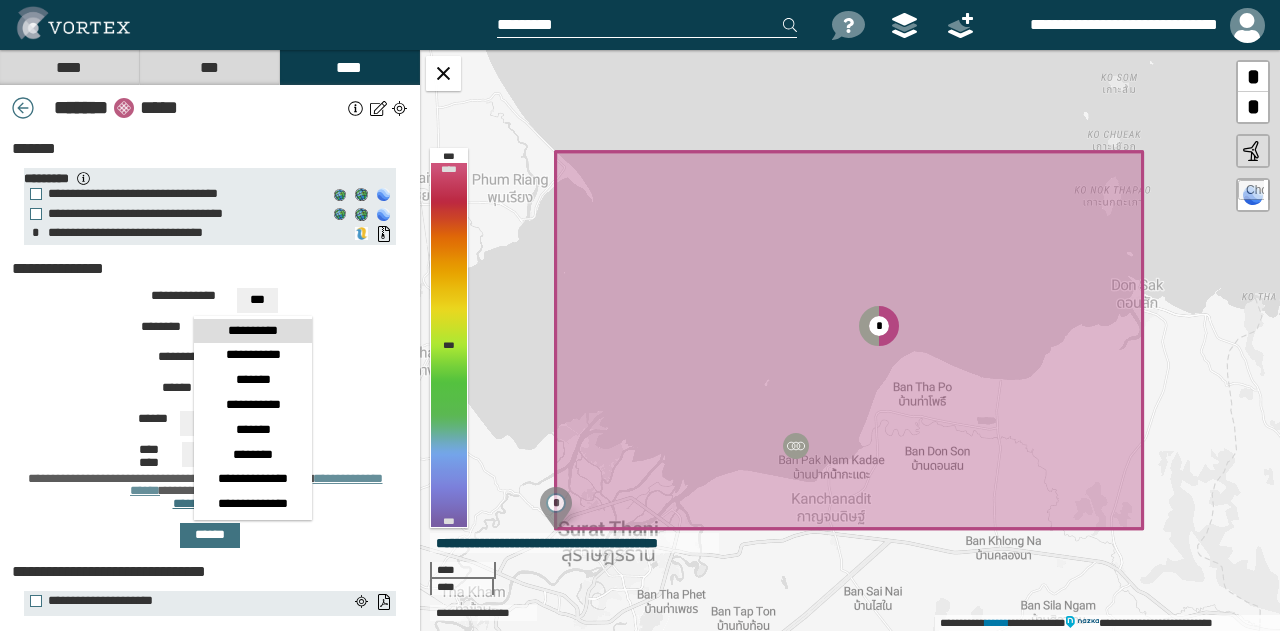 click on "****** **** **** ****** *** *** *****" at bounding box center (210, 395) 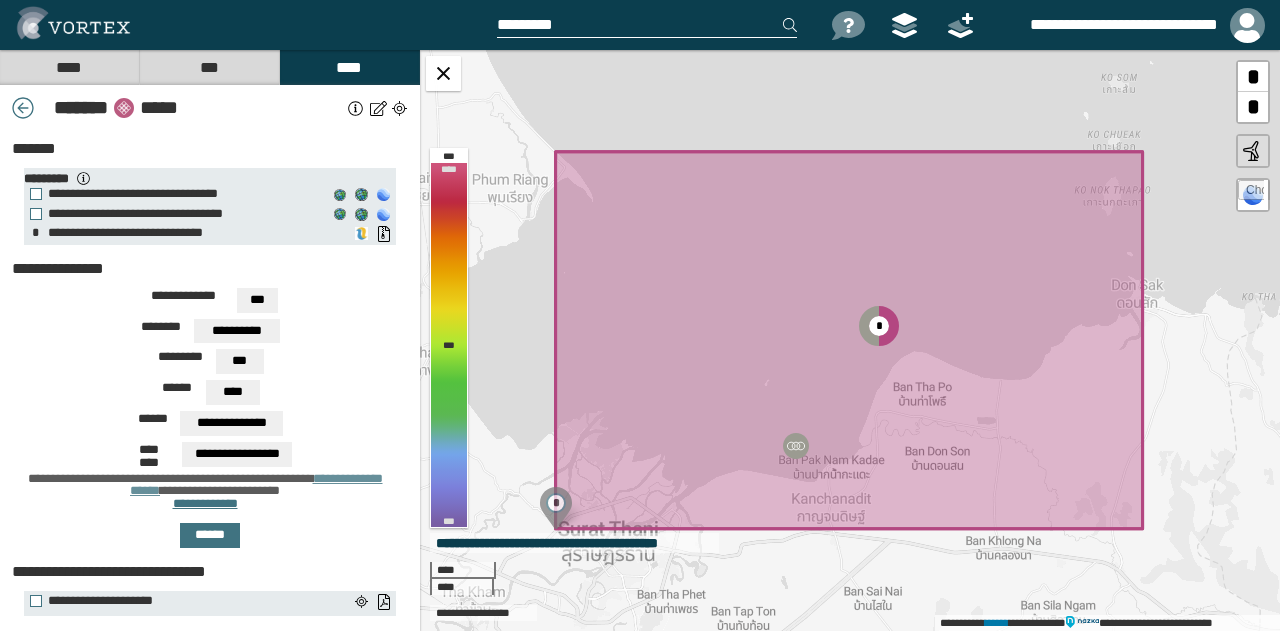 click on "***" at bounding box center [239, 361] 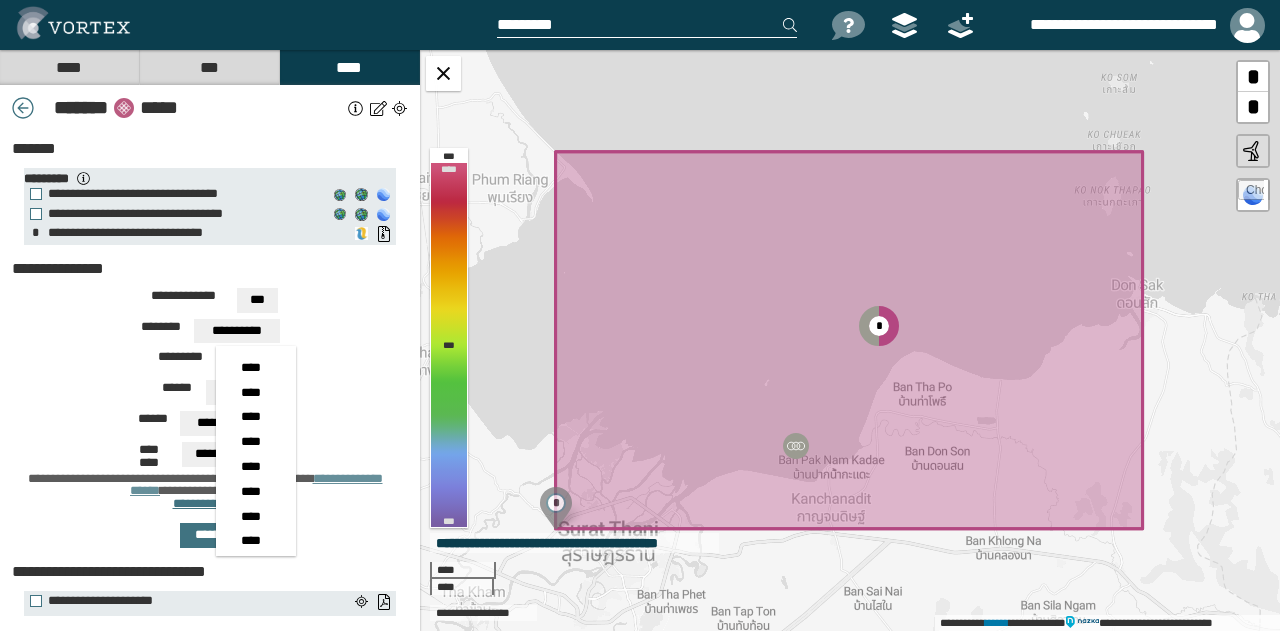 scroll, scrollTop: 316, scrollLeft: 0, axis: vertical 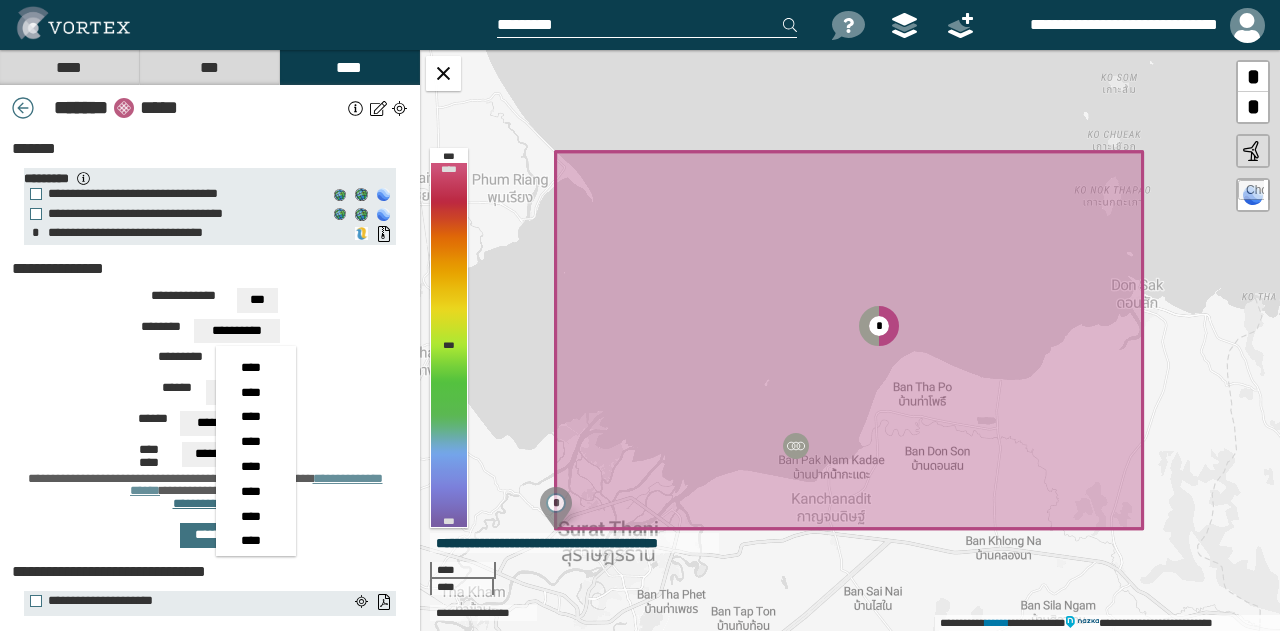 click on "**********" at bounding box center [210, 476] 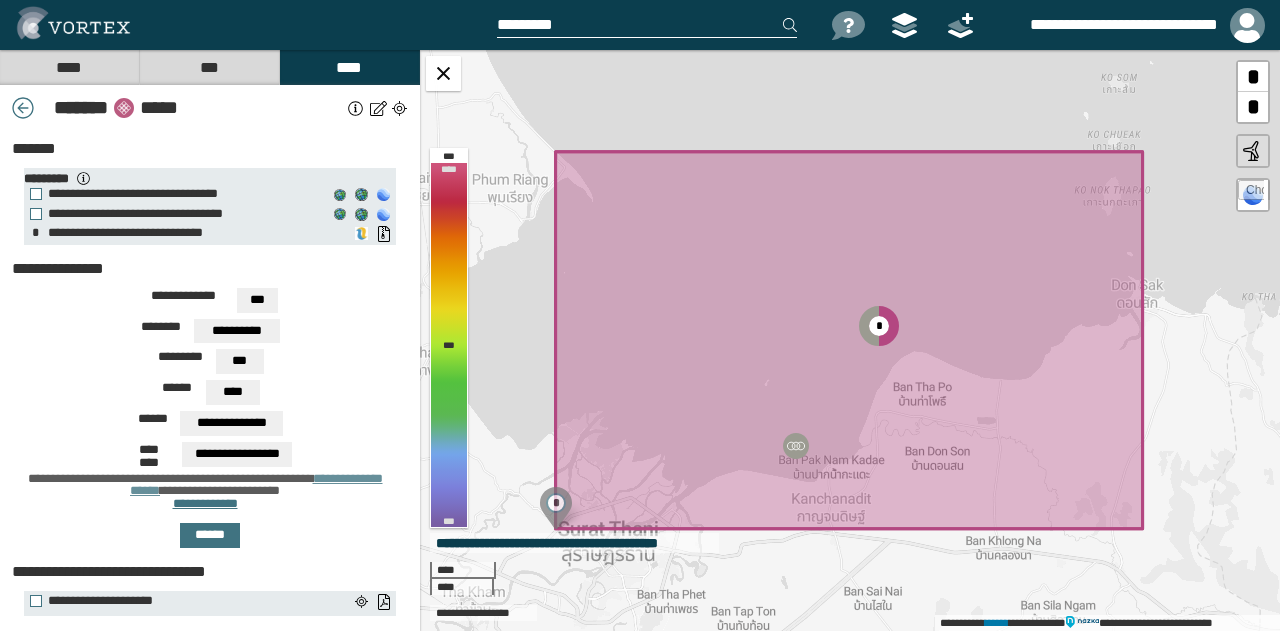 click on "****" at bounding box center [233, 392] 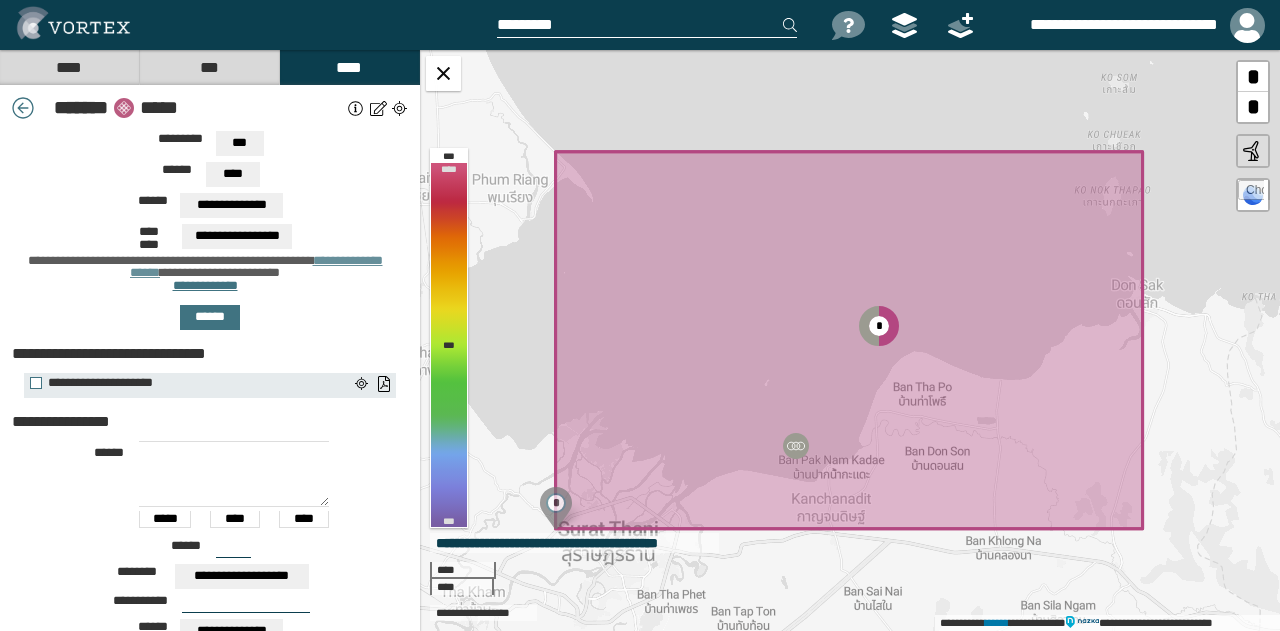 scroll, scrollTop: 214, scrollLeft: 0, axis: vertical 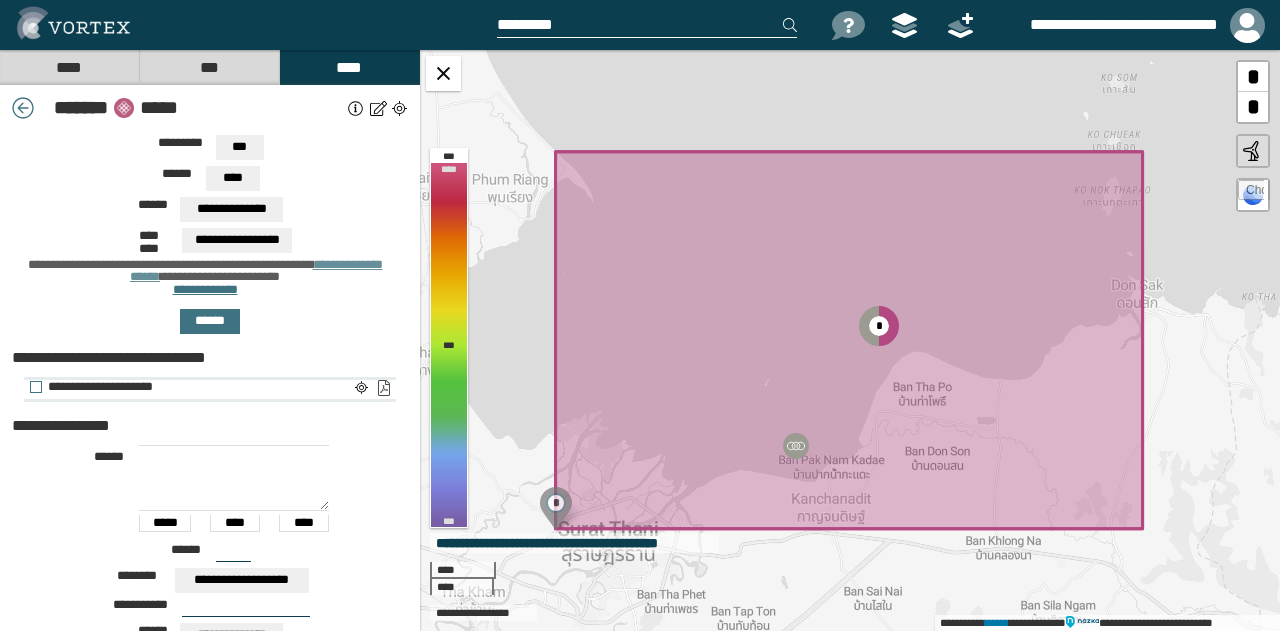 click on "**********" at bounding box center [383, 388] 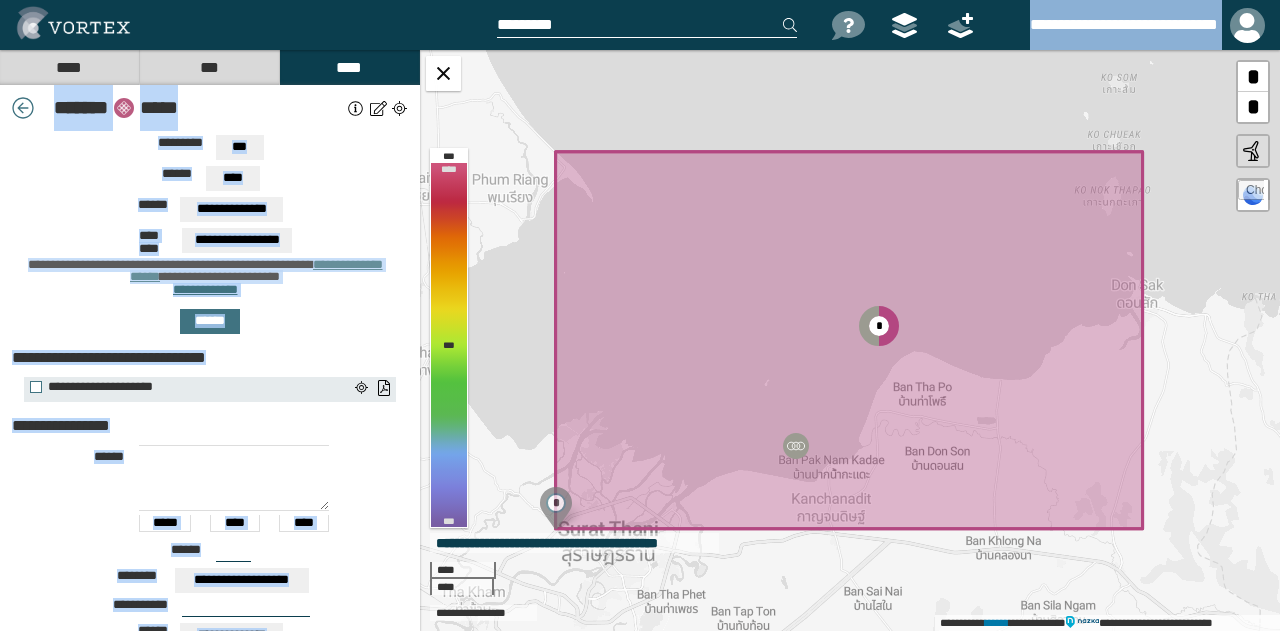 drag, startPoint x: 788, startPoint y: 51, endPoint x: 713, endPoint y: 77, distance: 79.37884 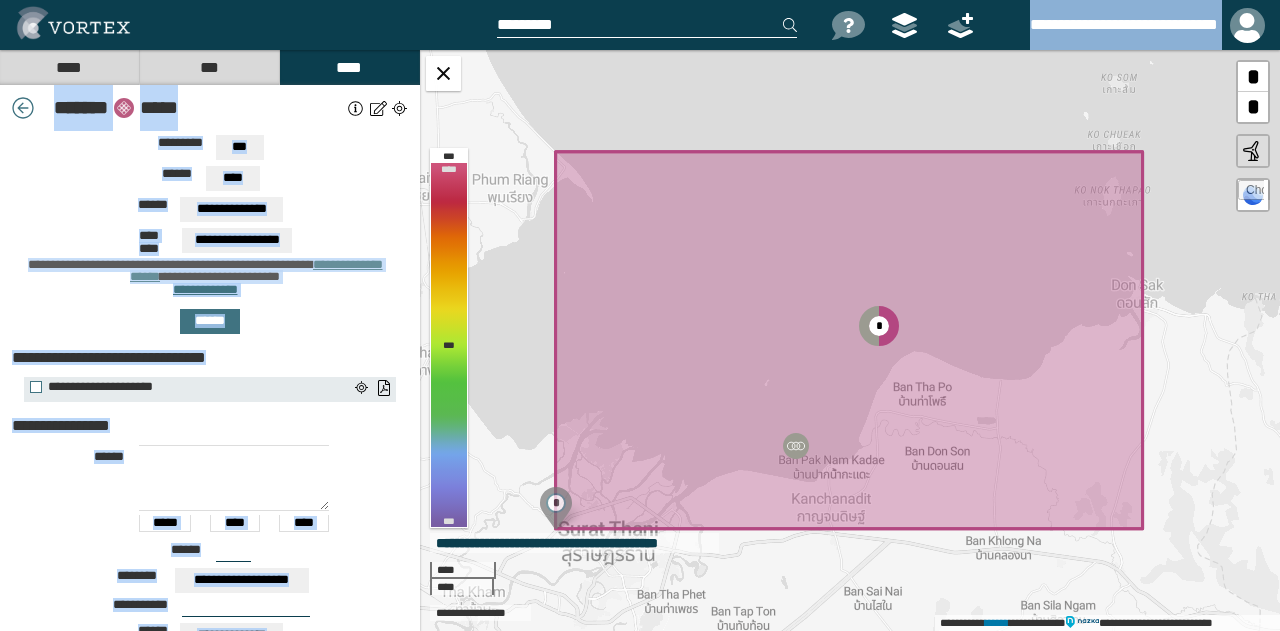 click on "**********" at bounding box center (210, 262) 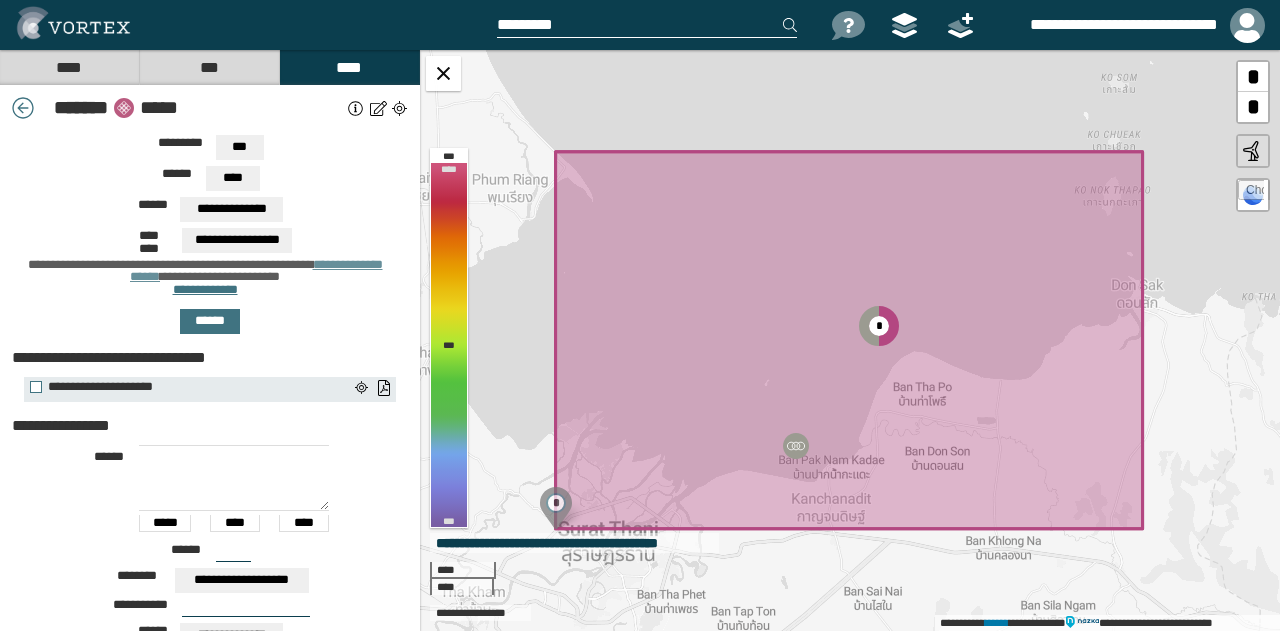 click on "**********" at bounding box center [210, 204] 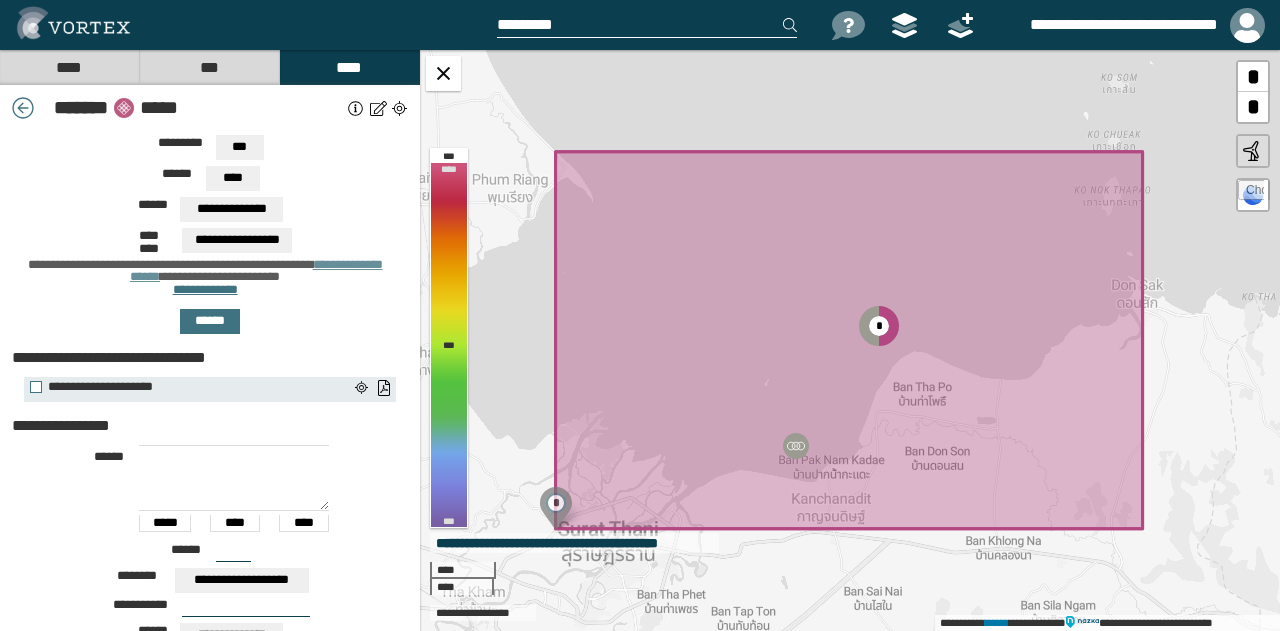 scroll, scrollTop: 0, scrollLeft: 0, axis: both 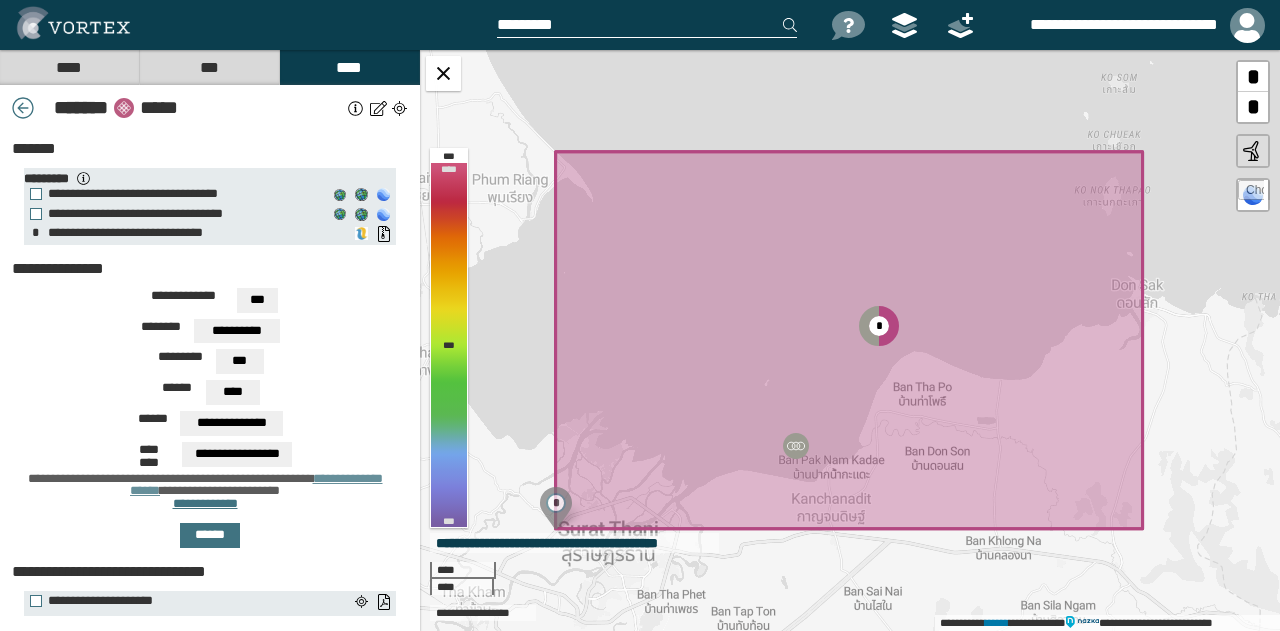 click on "**********" at bounding box center [210, 334] 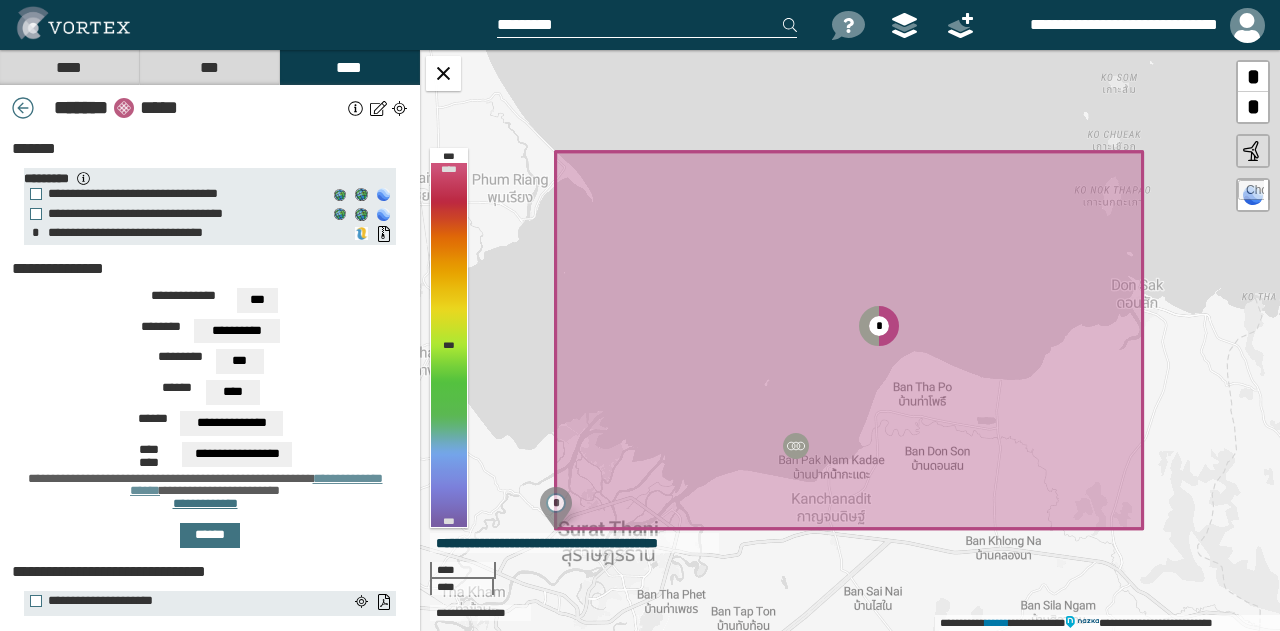click on "**********" at bounding box center (210, 303) 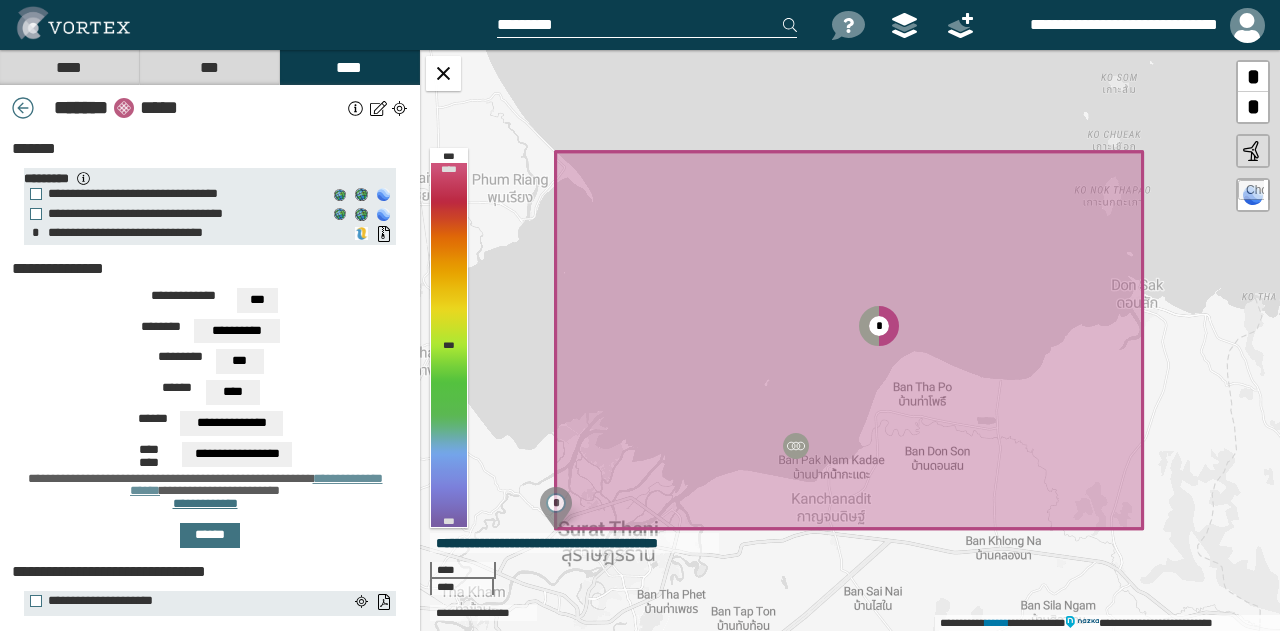 click on "**********" at bounding box center (210, 303) 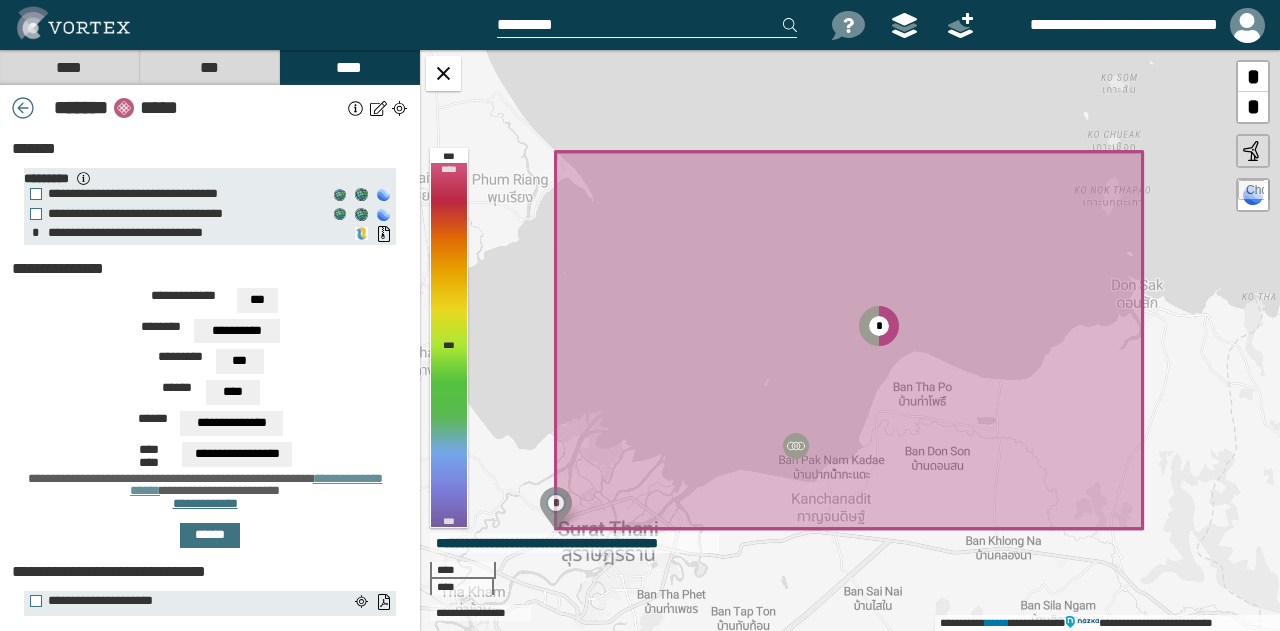 click on "***" at bounding box center (257, 300) 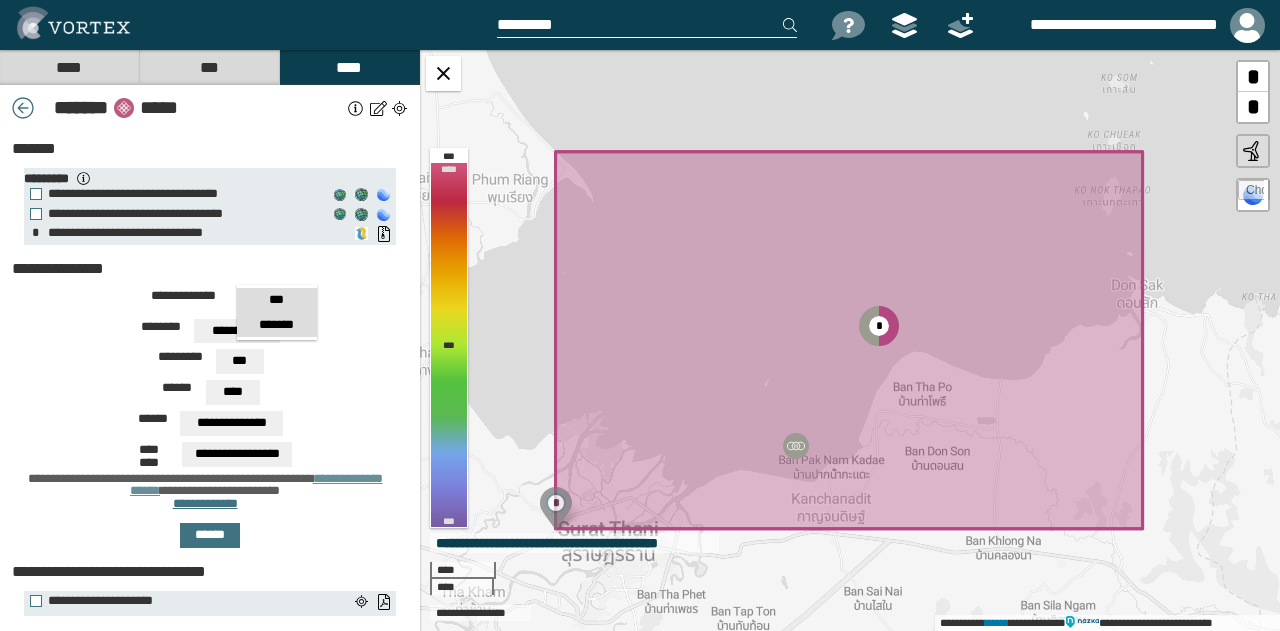 click on "*******" at bounding box center (277, 325) 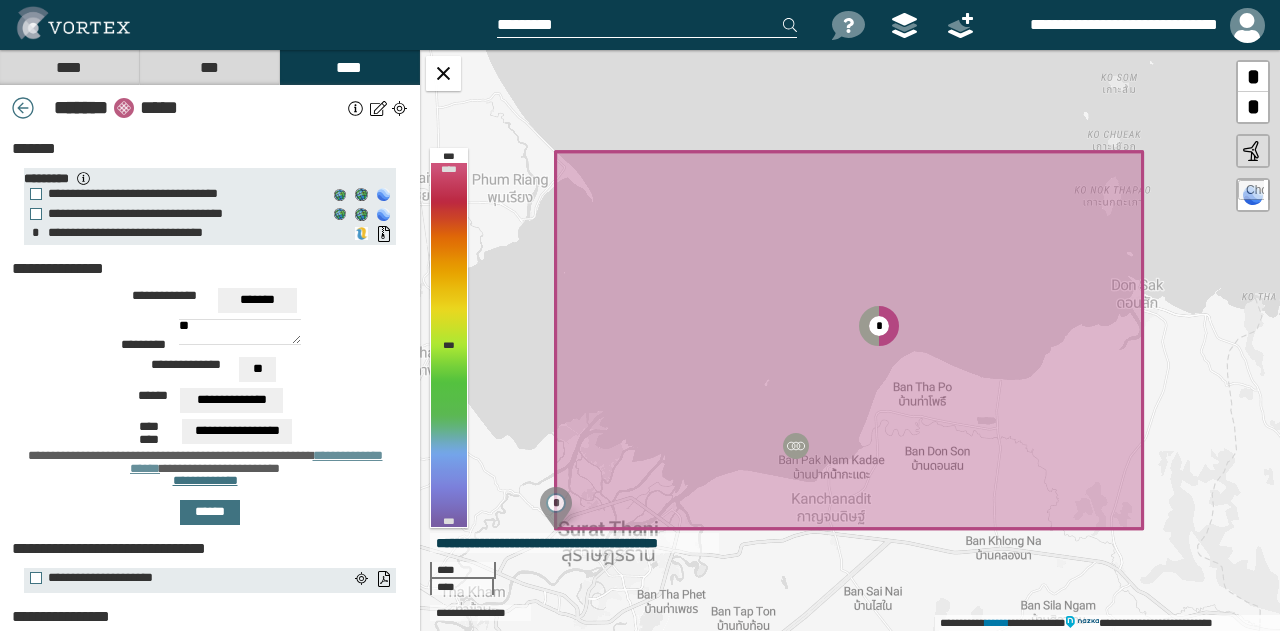 click on "**" at bounding box center (239, 332) 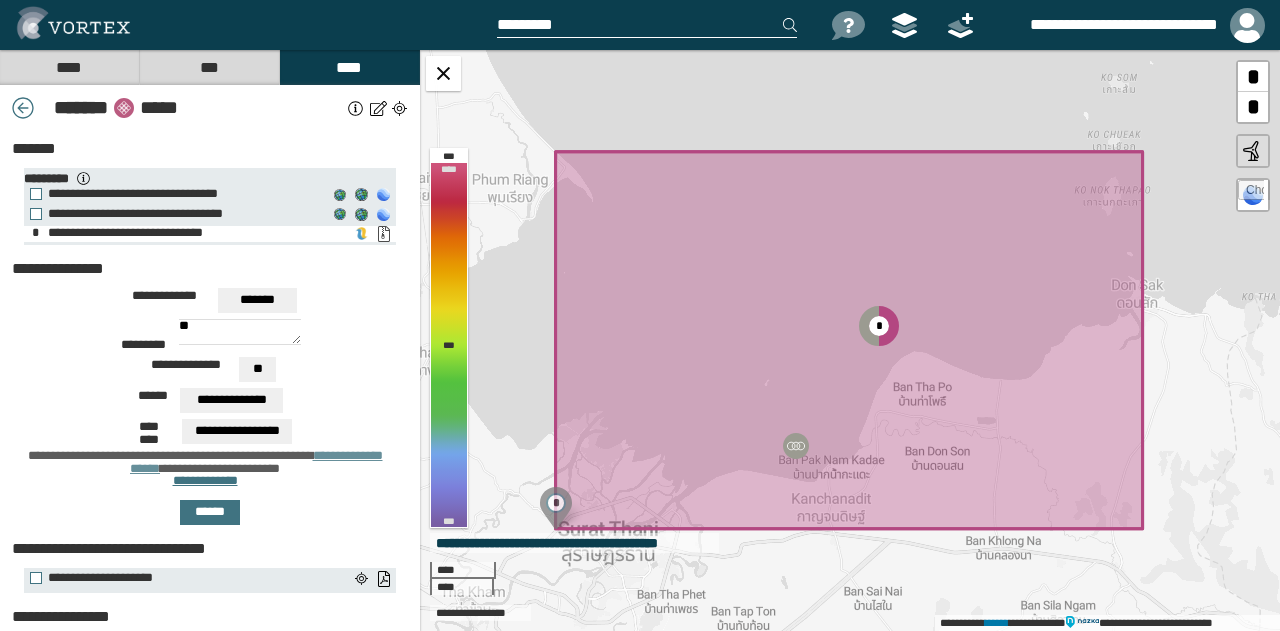 click on "**********" at bounding box center (383, 234) 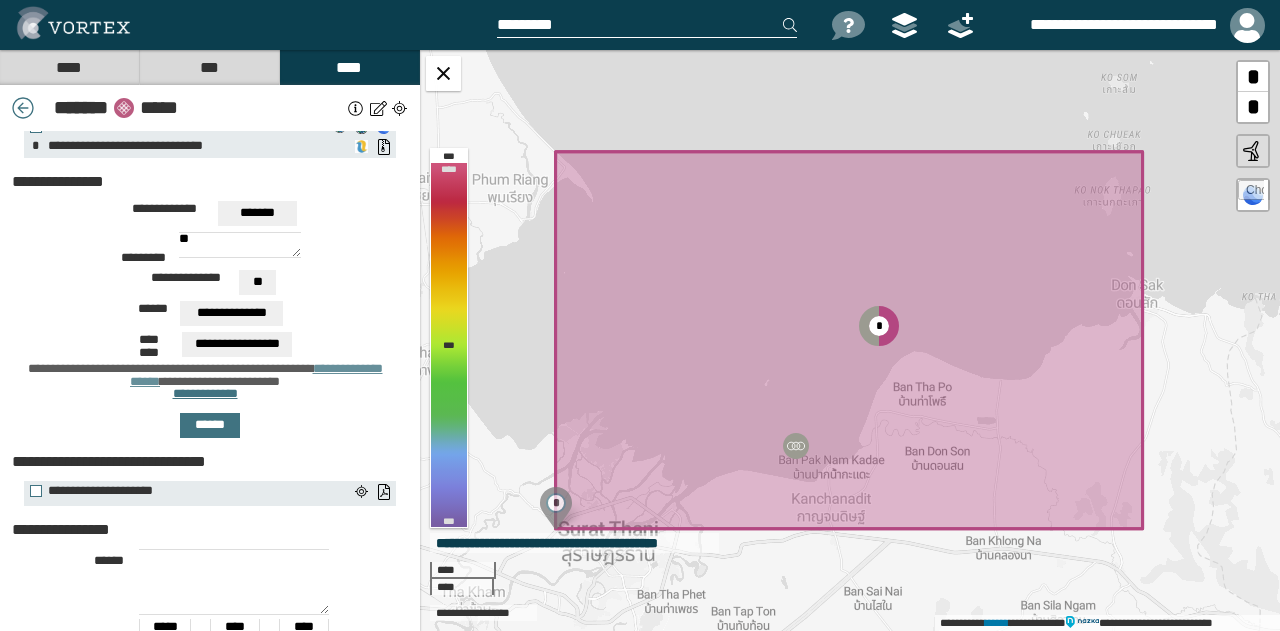scroll, scrollTop: 83, scrollLeft: 0, axis: vertical 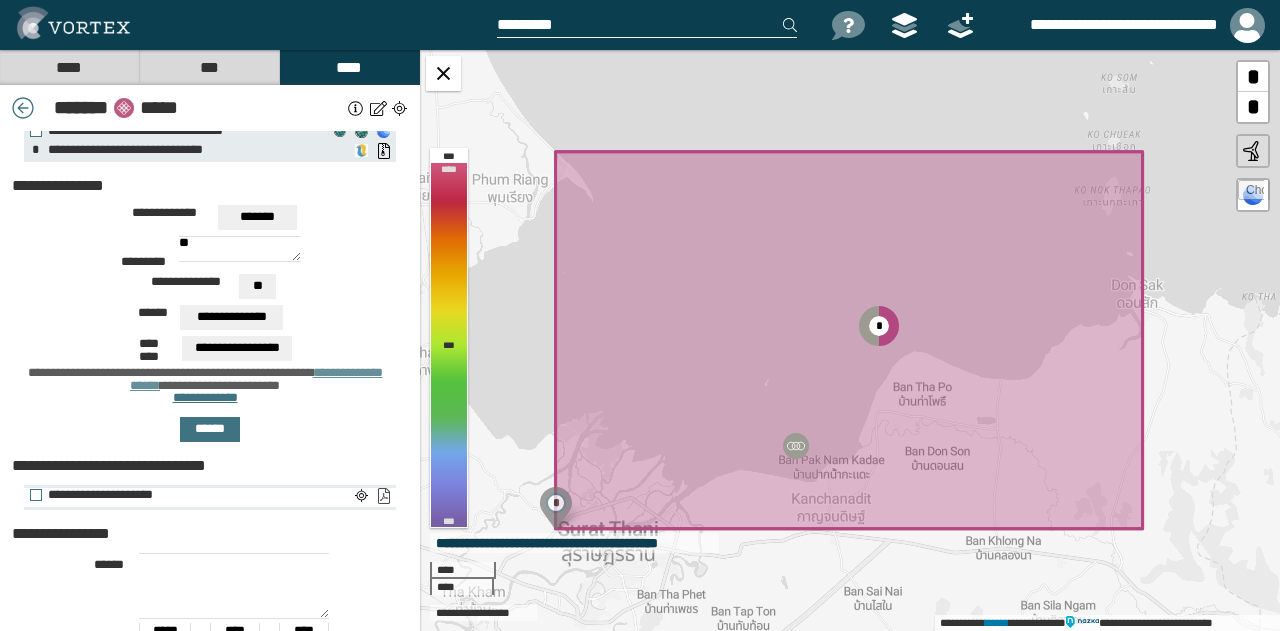 click on "**********" at bounding box center [383, 496] 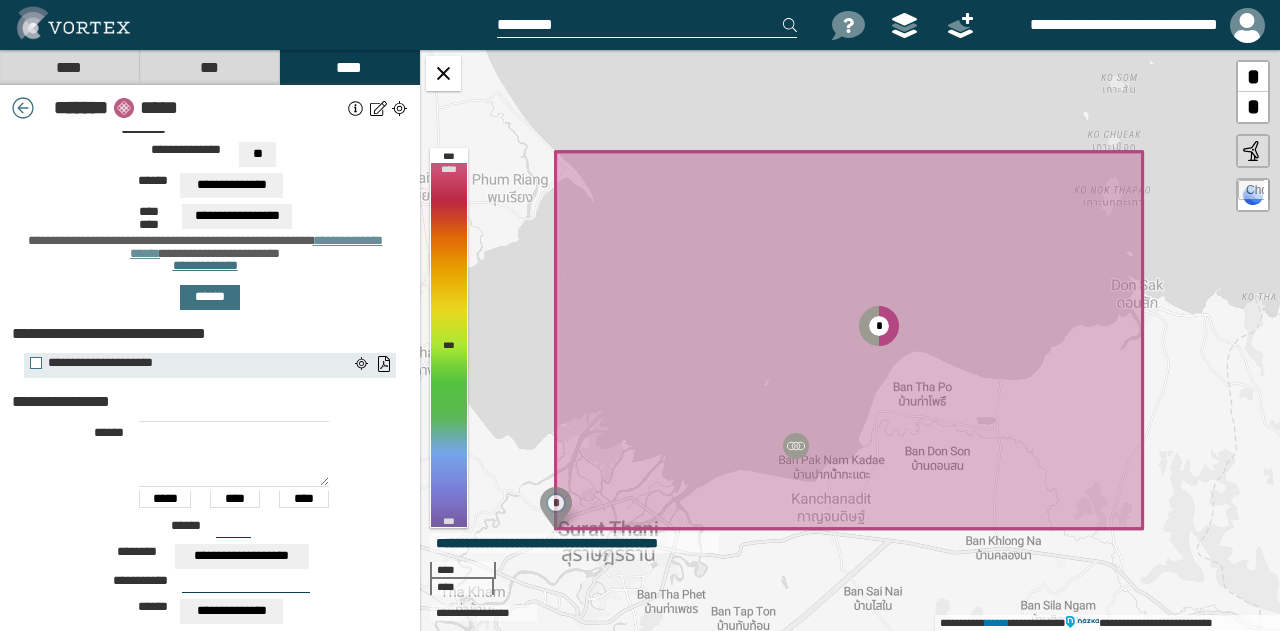scroll, scrollTop: 326, scrollLeft: 0, axis: vertical 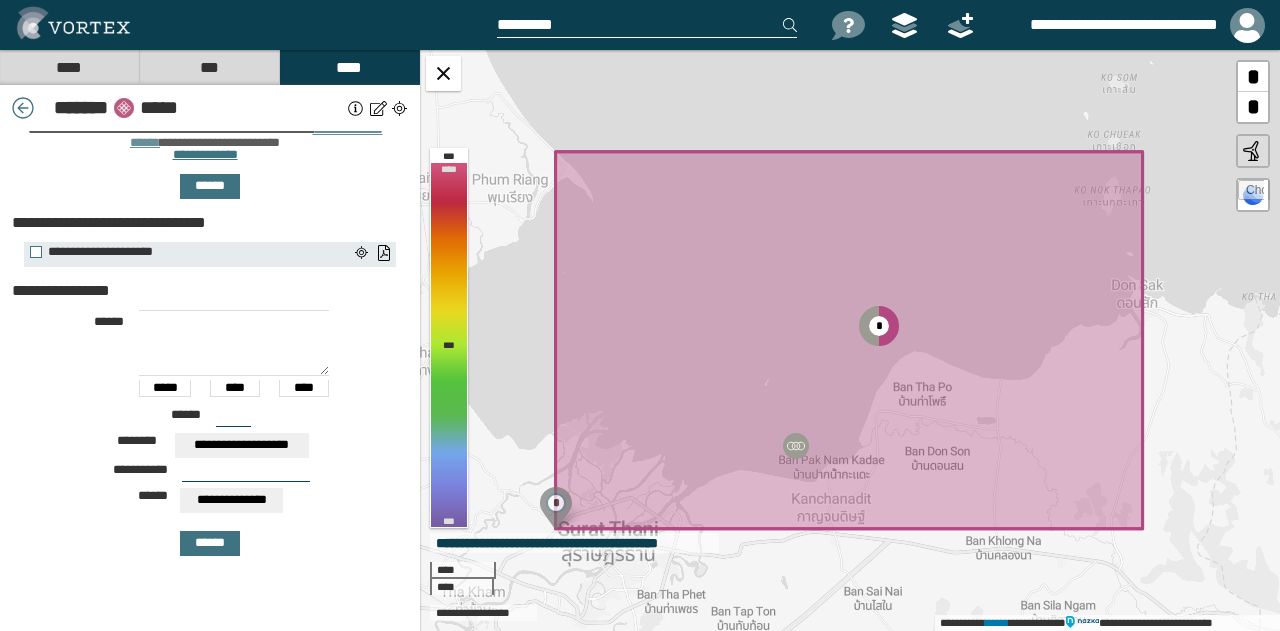 click at bounding box center (234, 343) 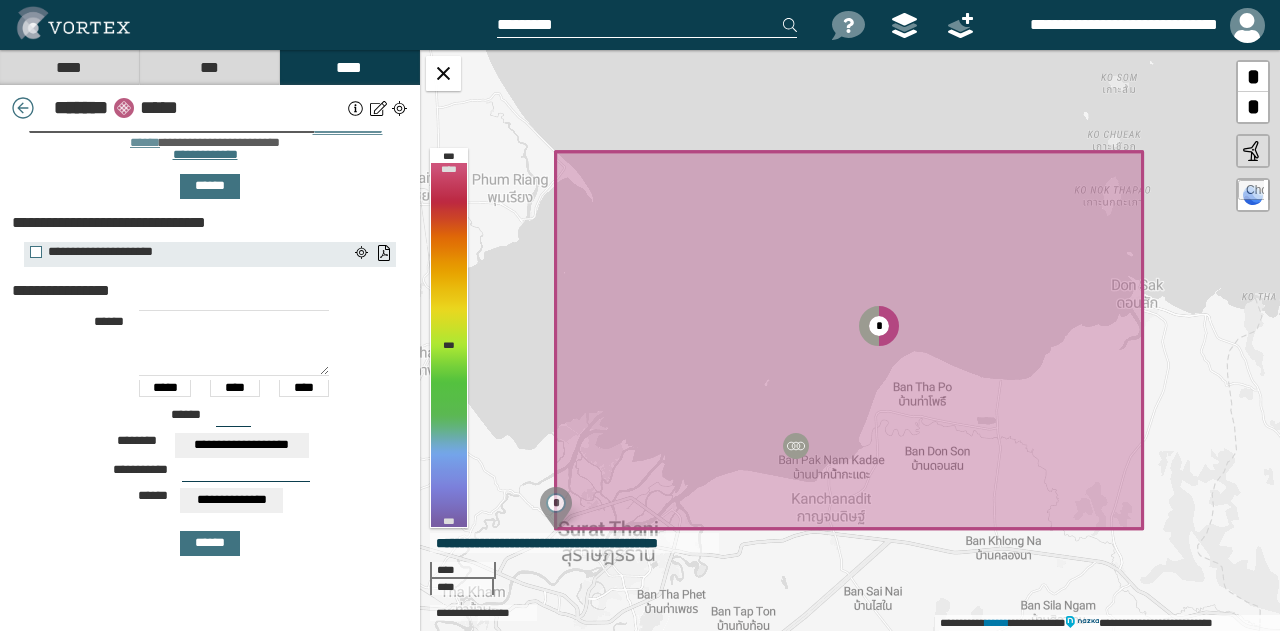 click at bounding box center (234, 343) 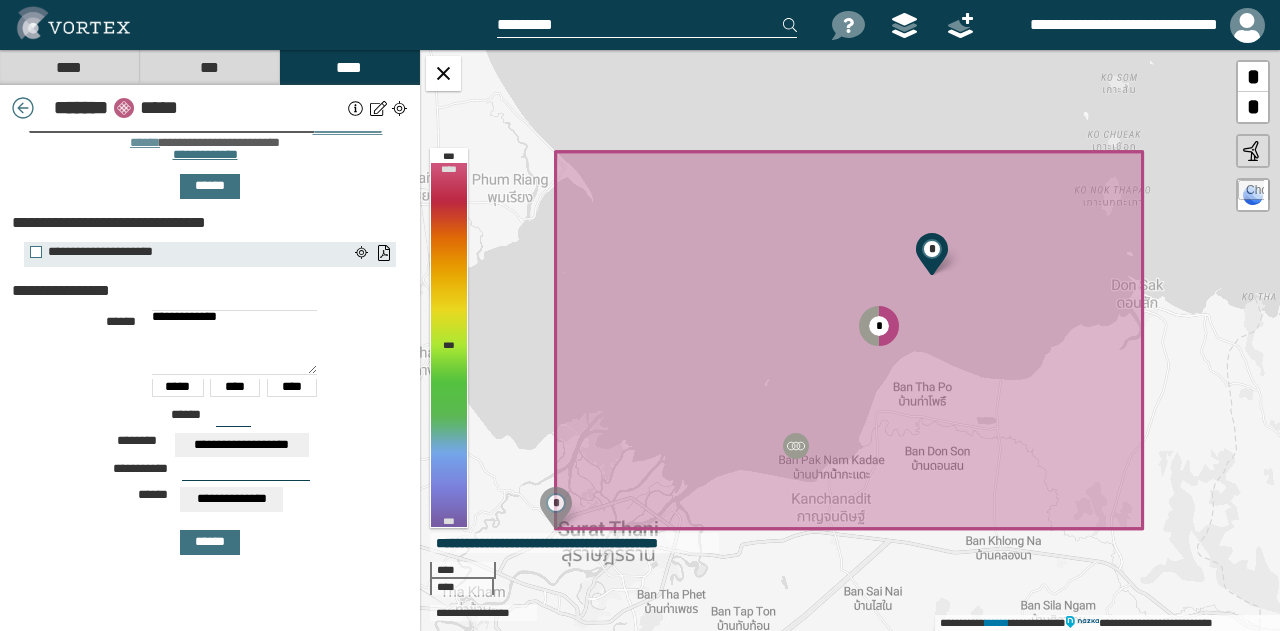 click on "**********" at bounding box center [234, 342] 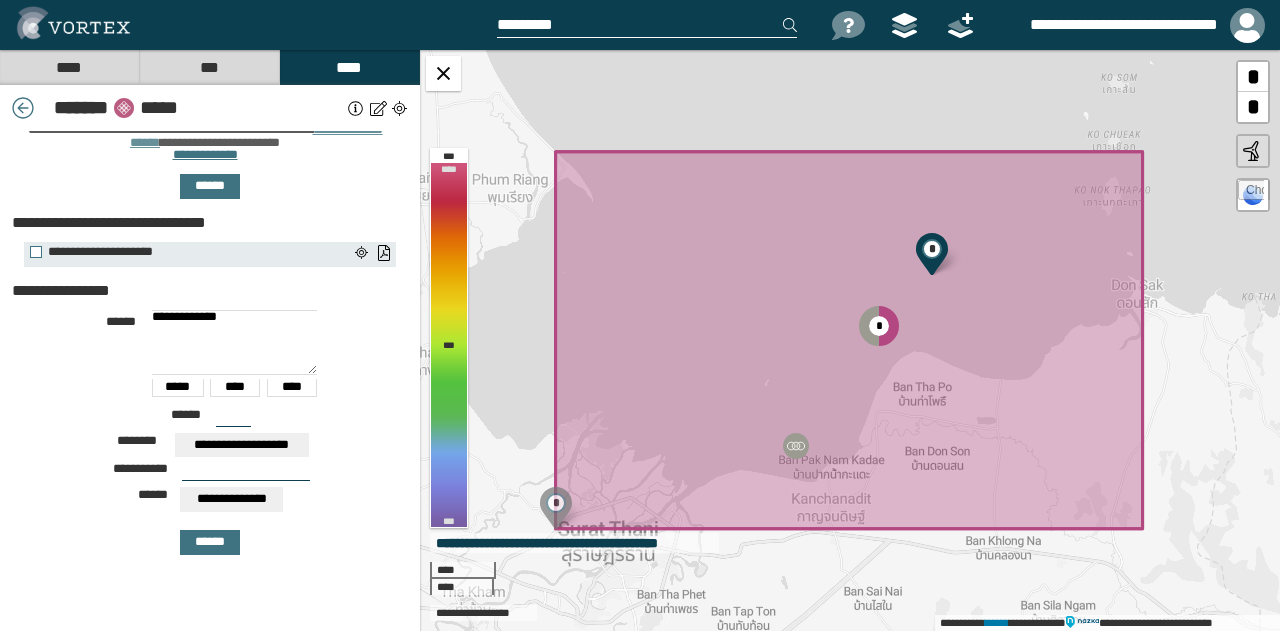 type on "**********" 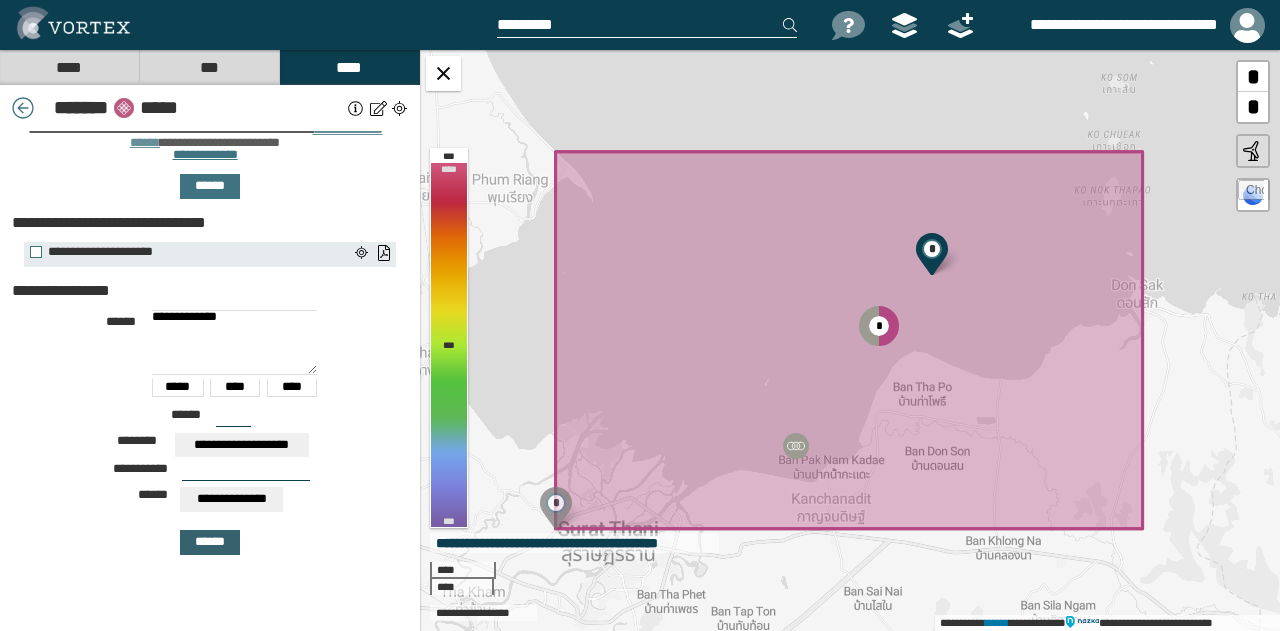 type on "***" 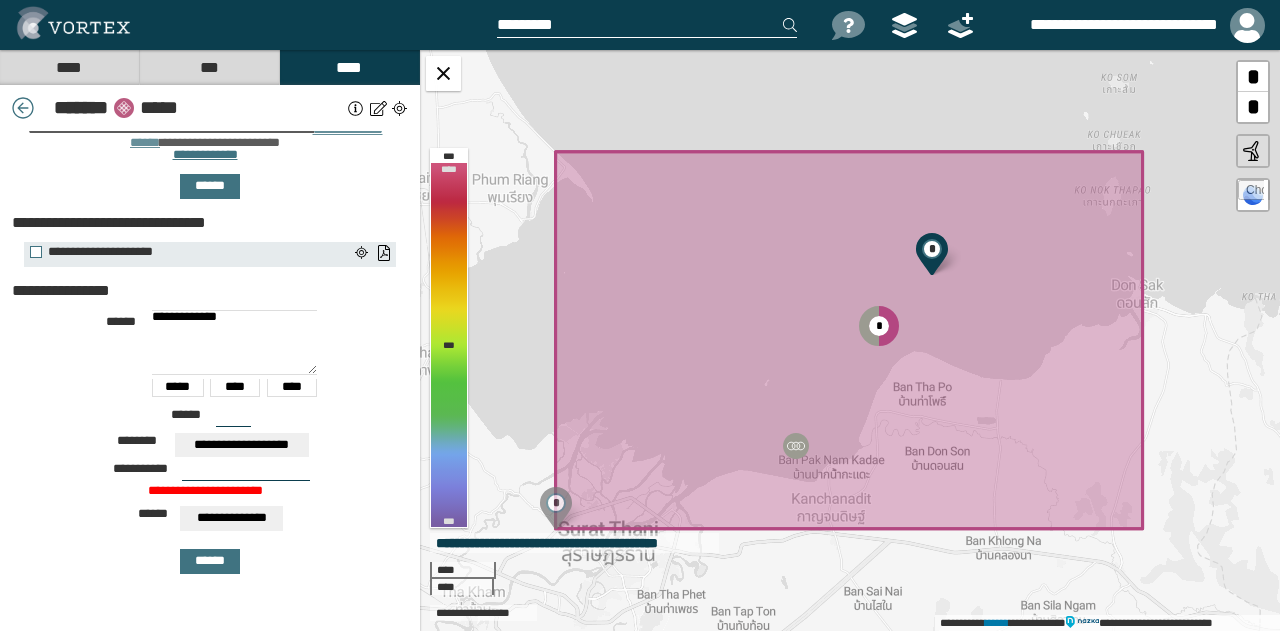 click at bounding box center (246, 473) 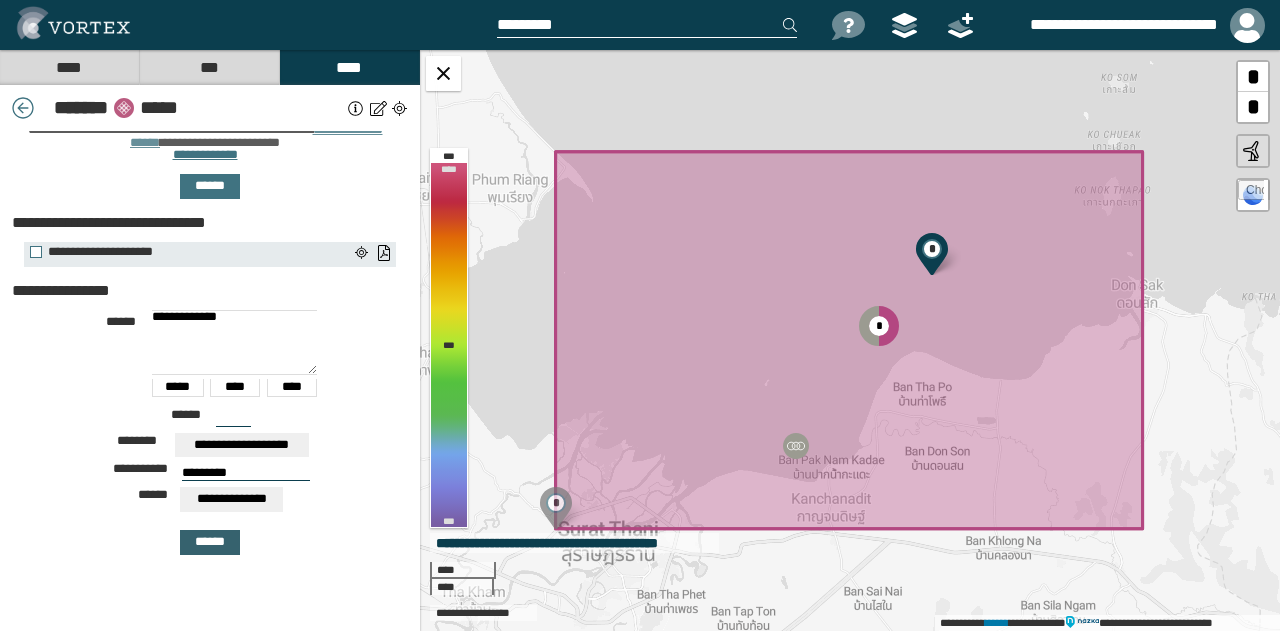 type on "*********" 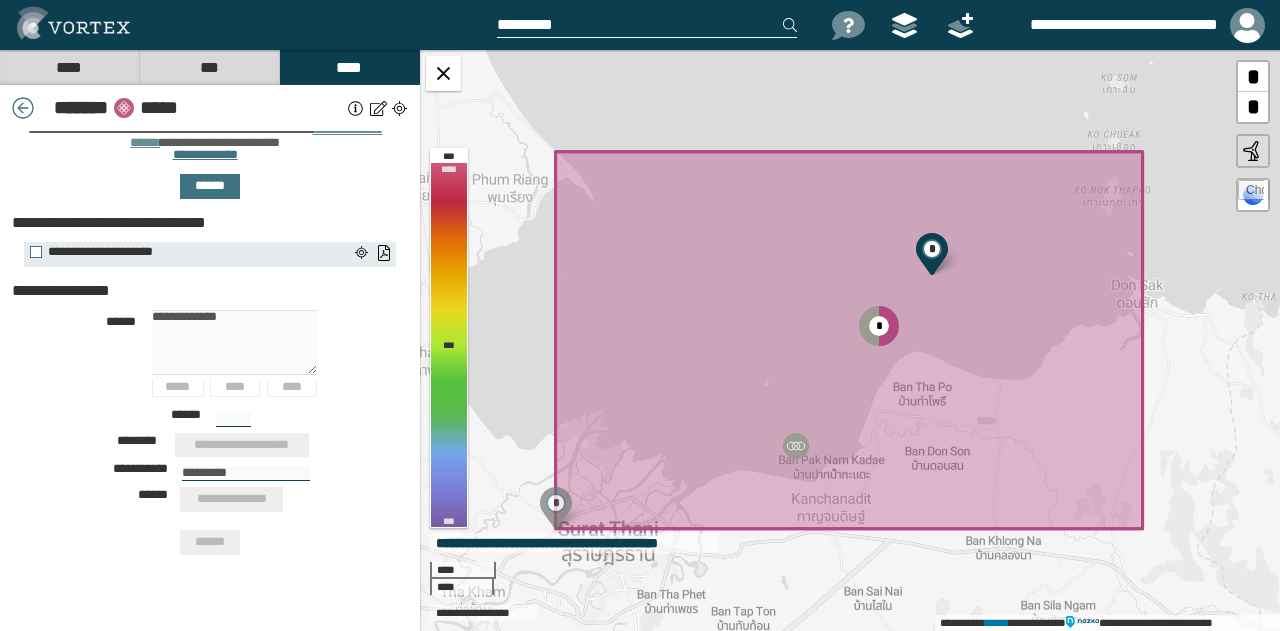 type 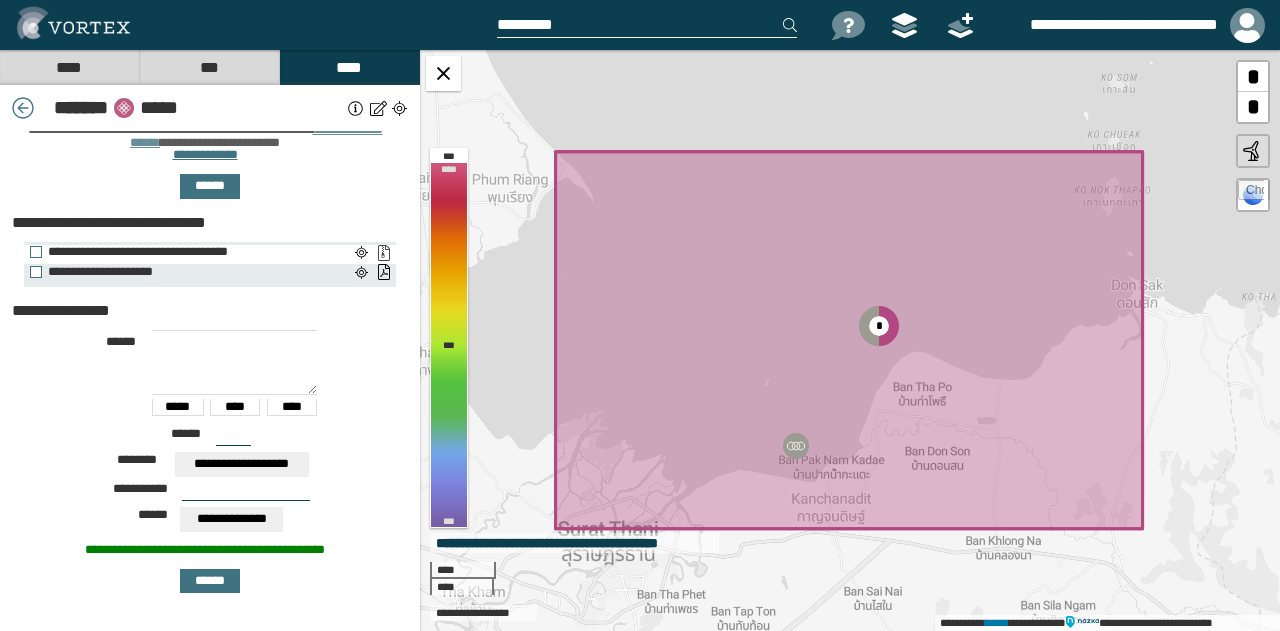 click on "**********" at bounding box center [383, 253] 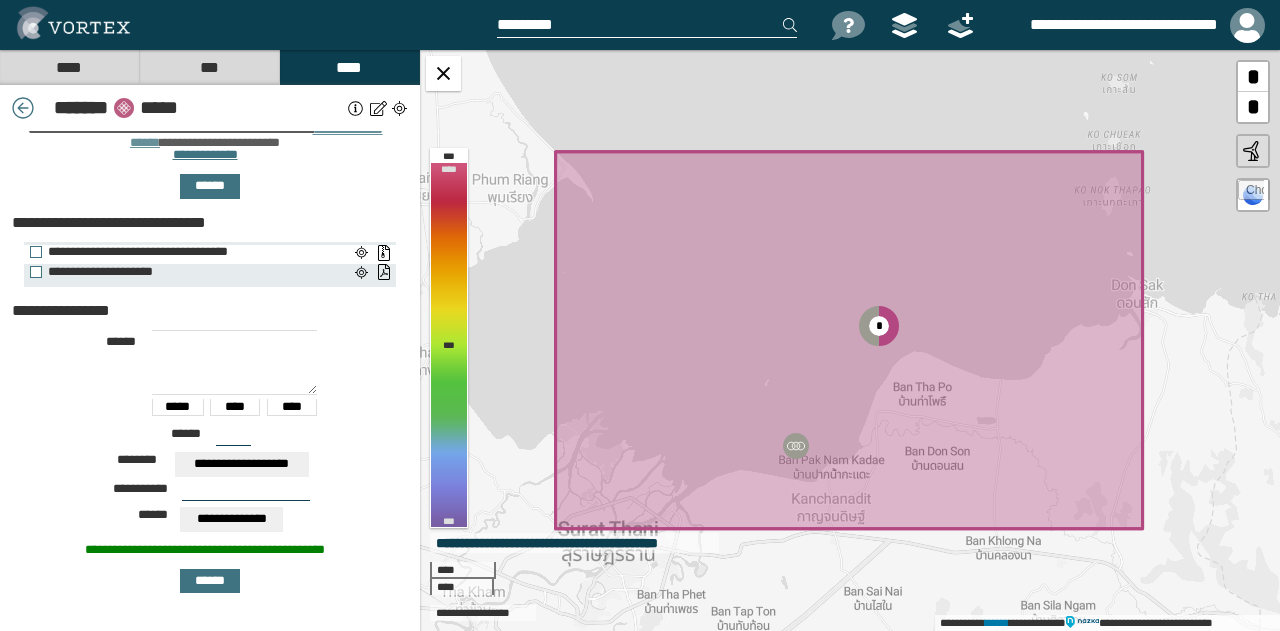 click on "**********" at bounding box center [184, 252] 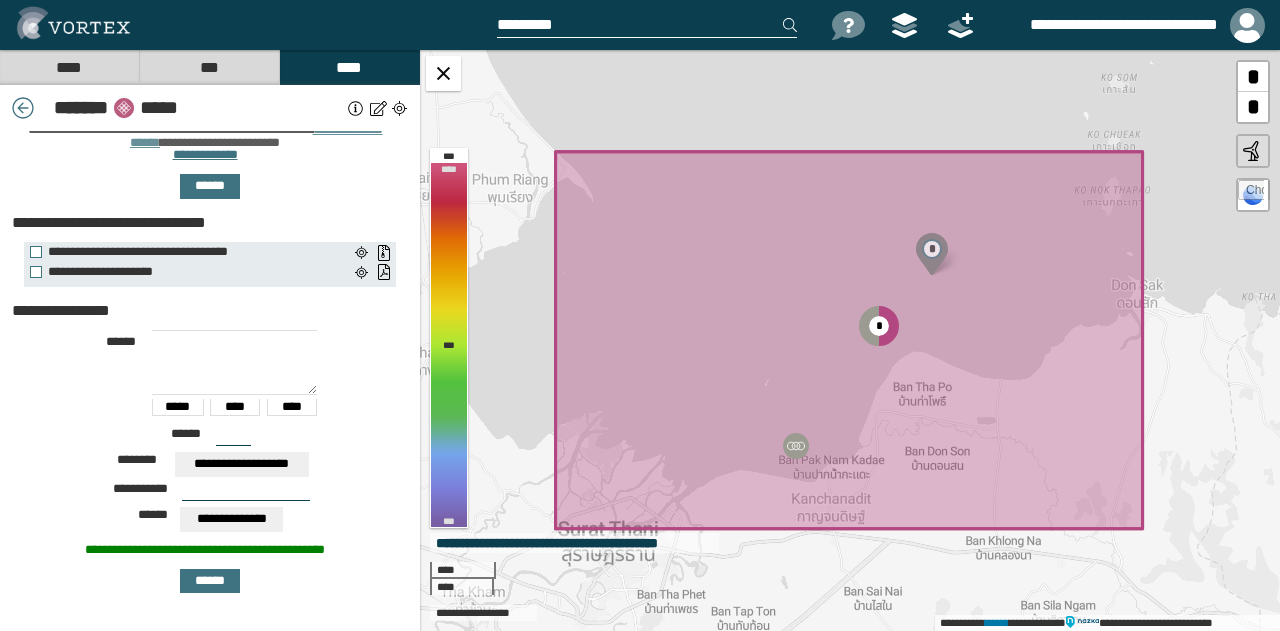 click 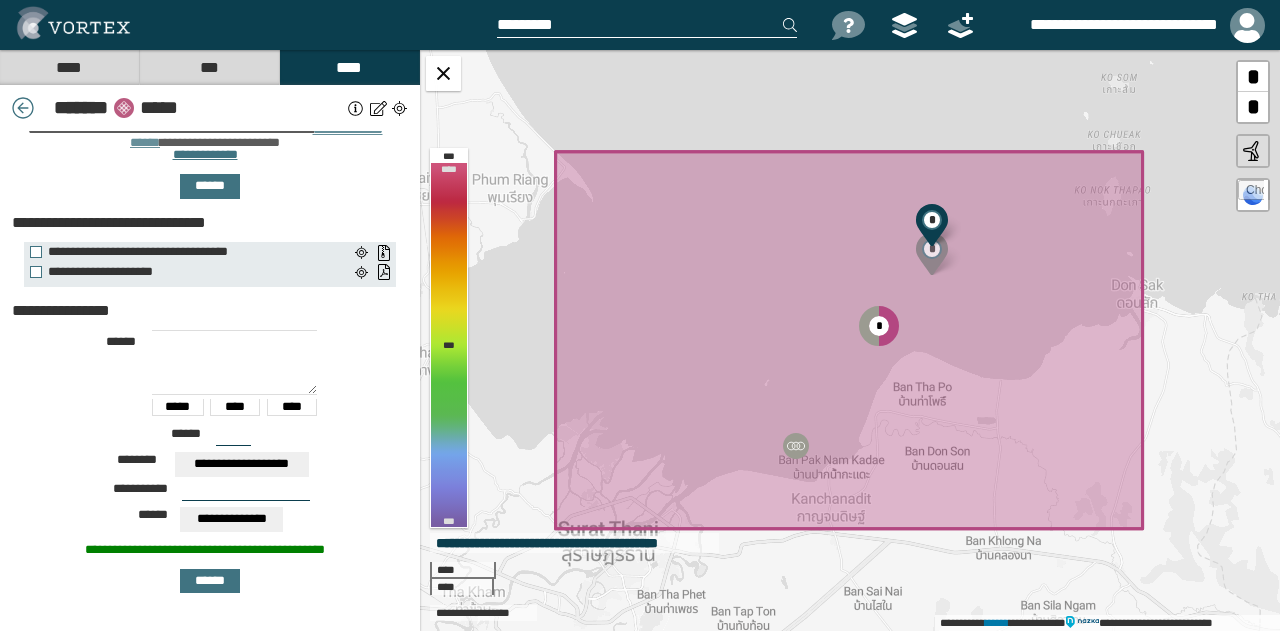type on "**********" 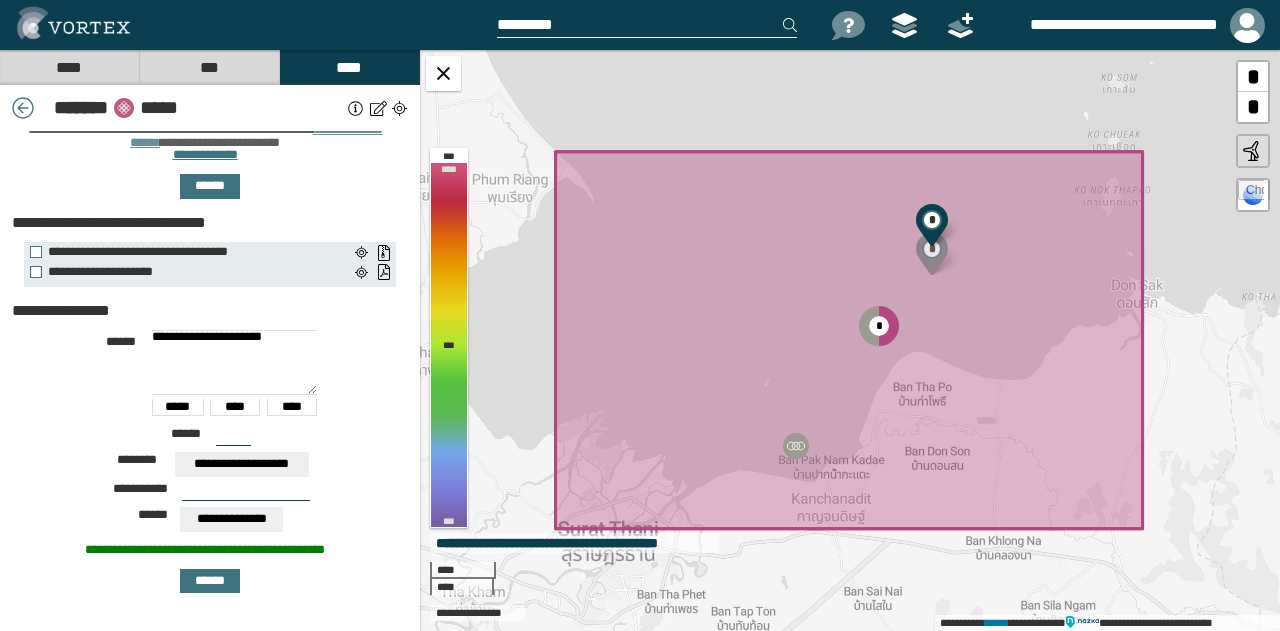 click on "[FIRST] [LAST] [ADDRESS] [CITY] [STATE] [ZIP]" at bounding box center [210, 80] 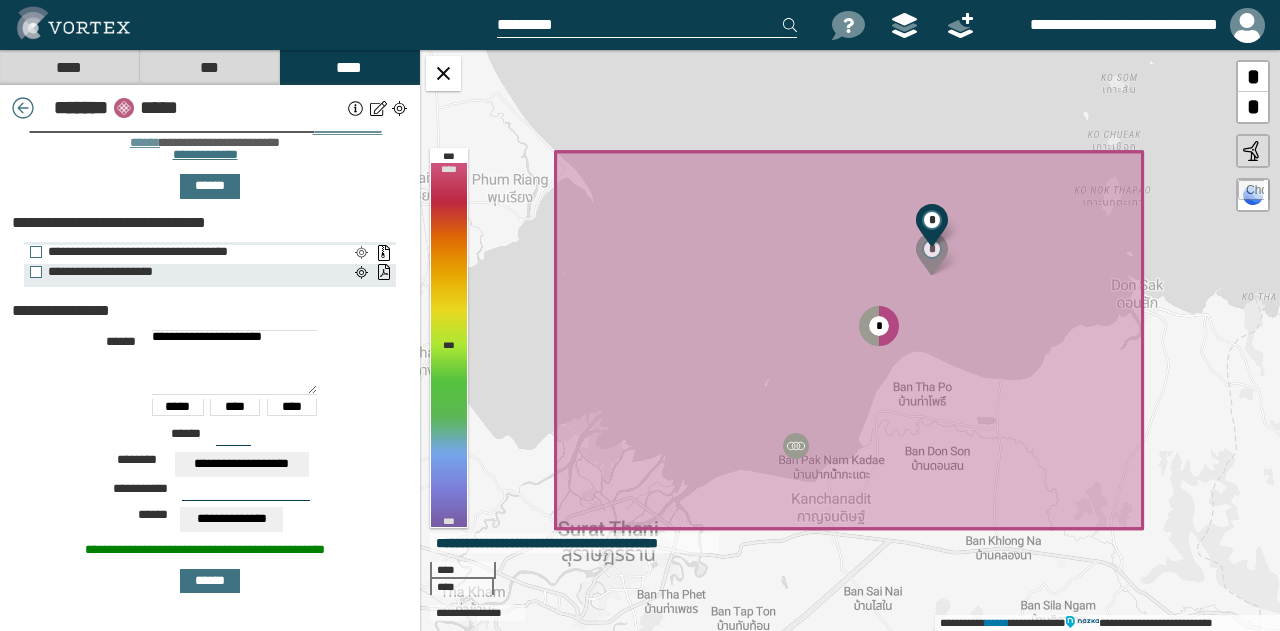 click at bounding box center (361, 253) 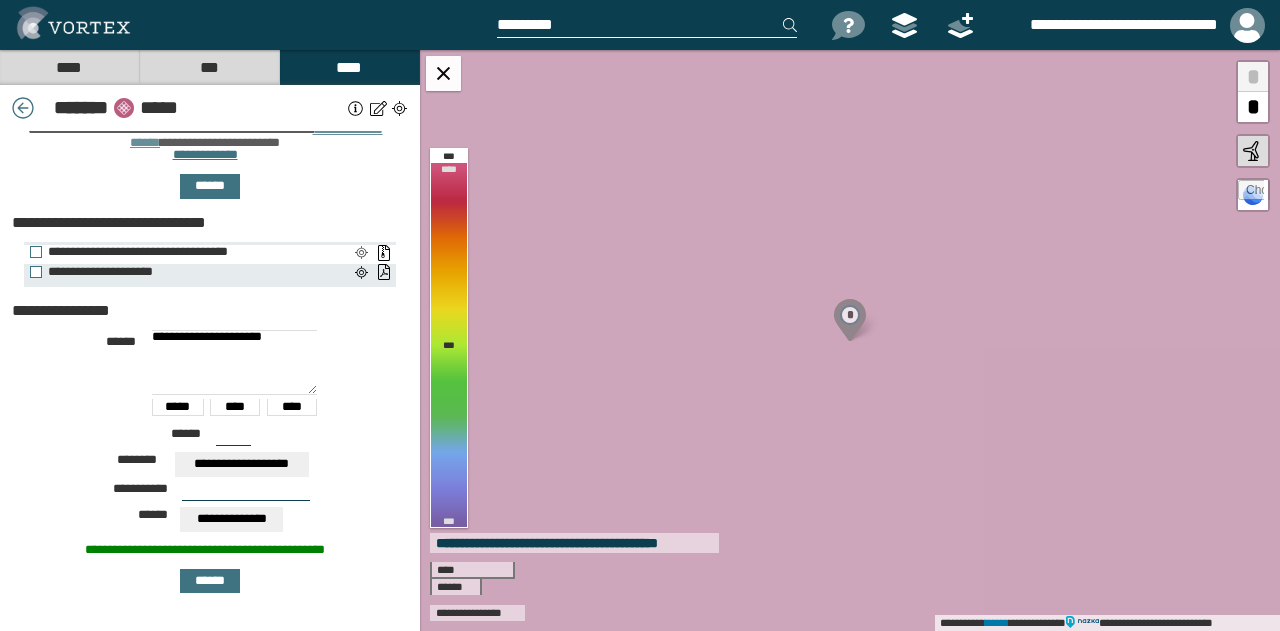 click at bounding box center (361, 253) 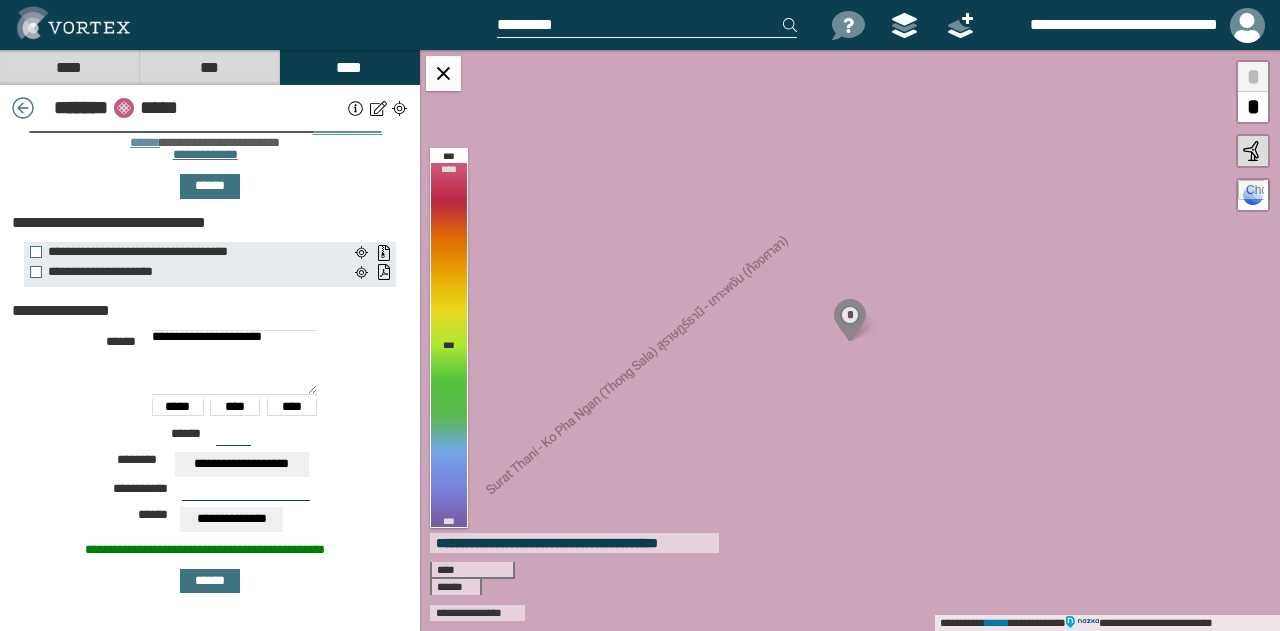 click on "**********" at bounding box center [205, 311] 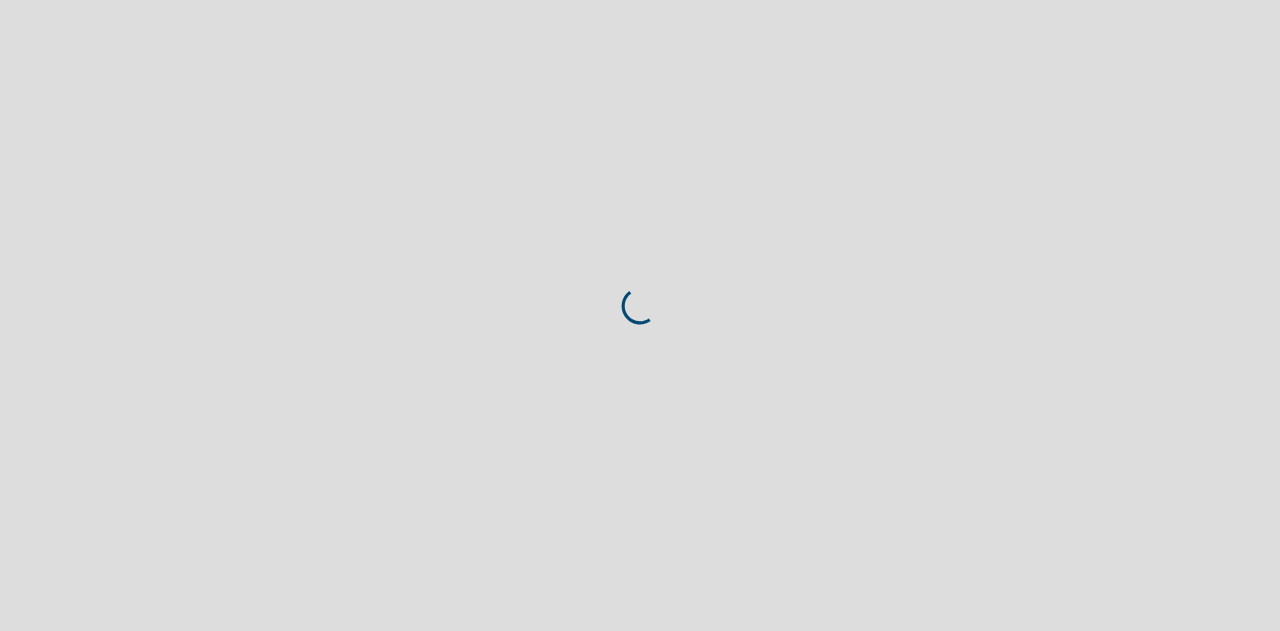 scroll, scrollTop: 0, scrollLeft: 0, axis: both 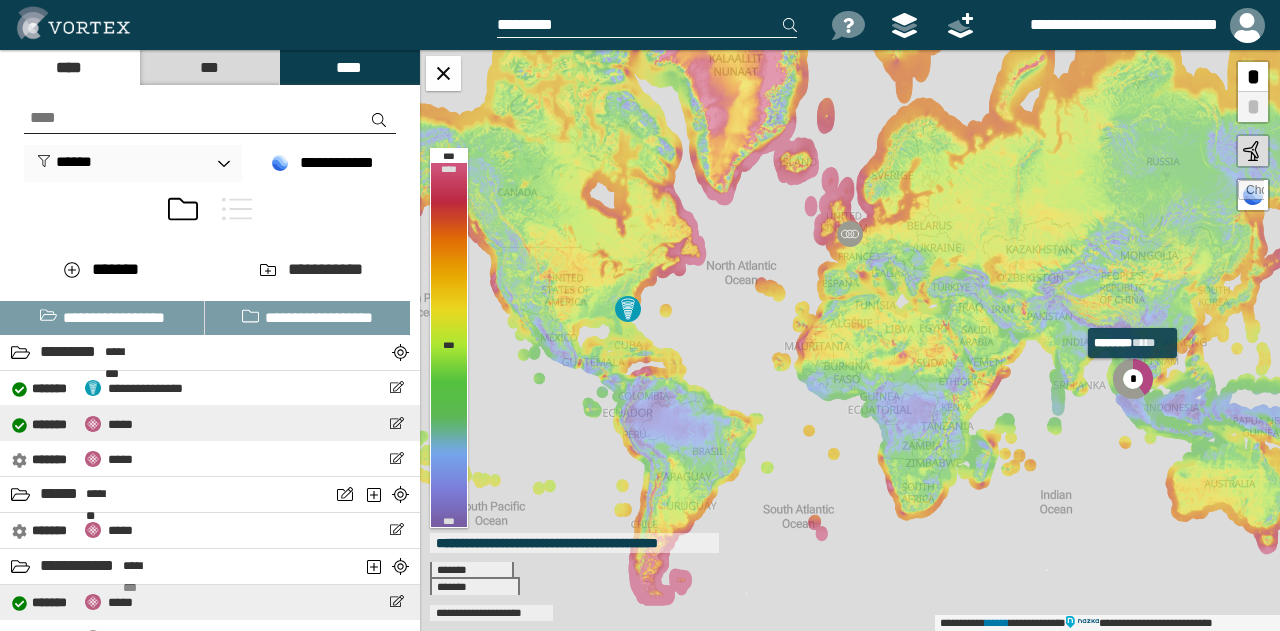 click on "**********" at bounding box center [210, 423] 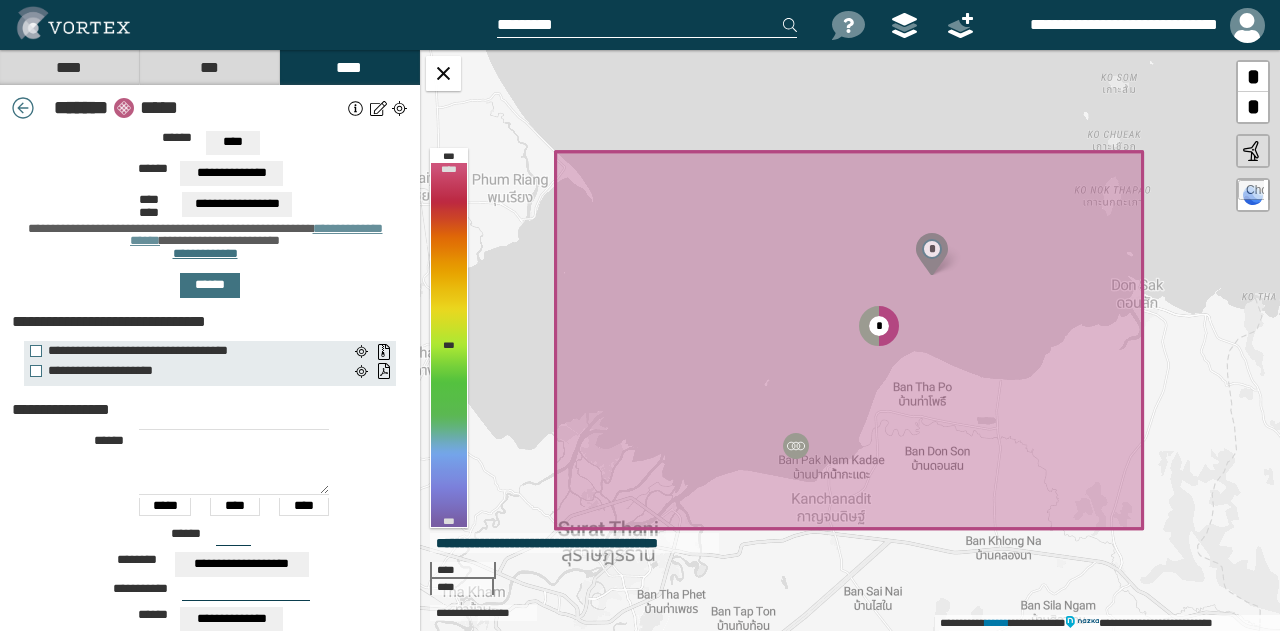 scroll, scrollTop: 252, scrollLeft: 0, axis: vertical 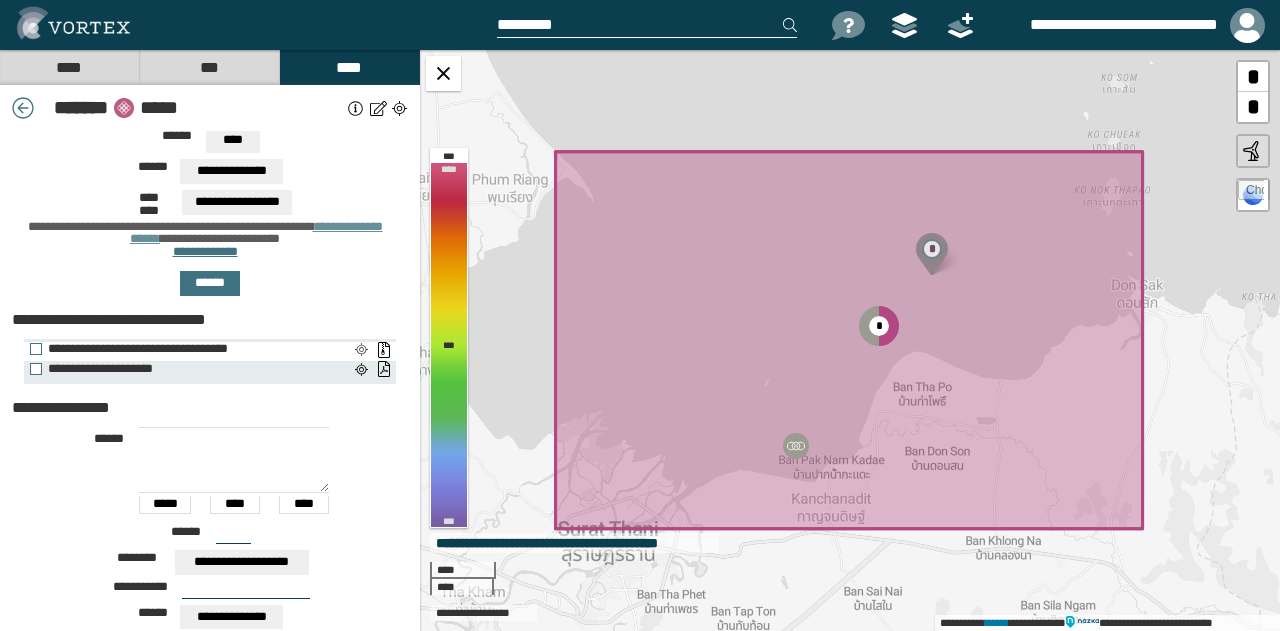 click at bounding box center [361, 350] 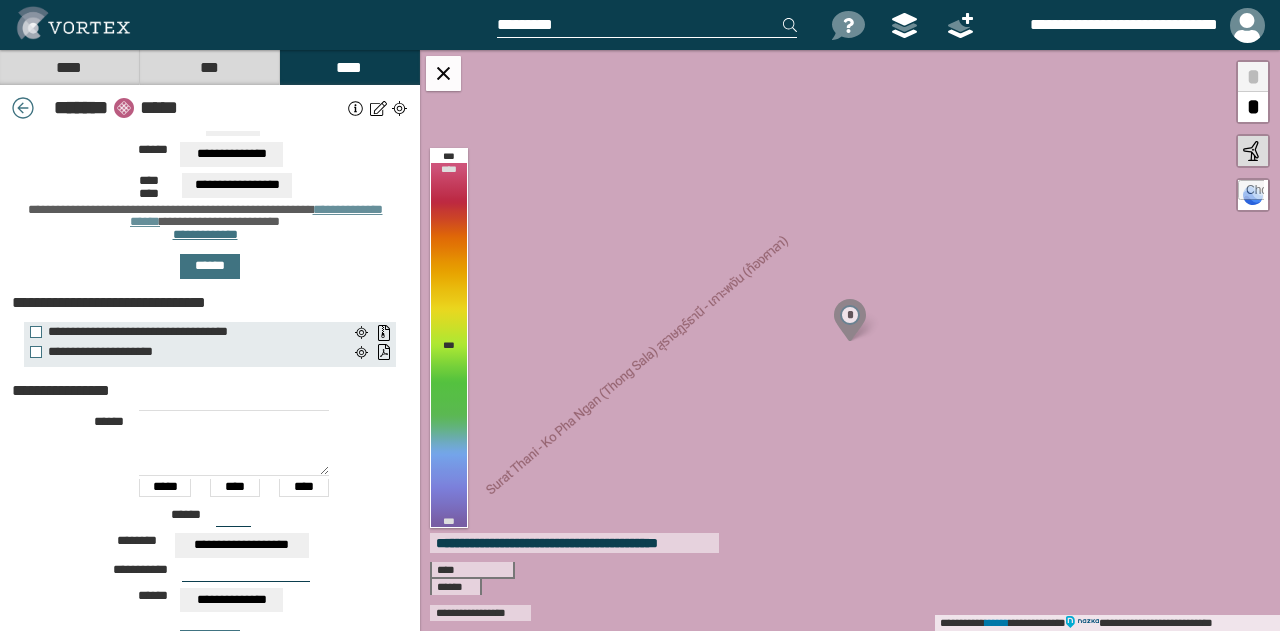 scroll, scrollTop: 270, scrollLeft: 0, axis: vertical 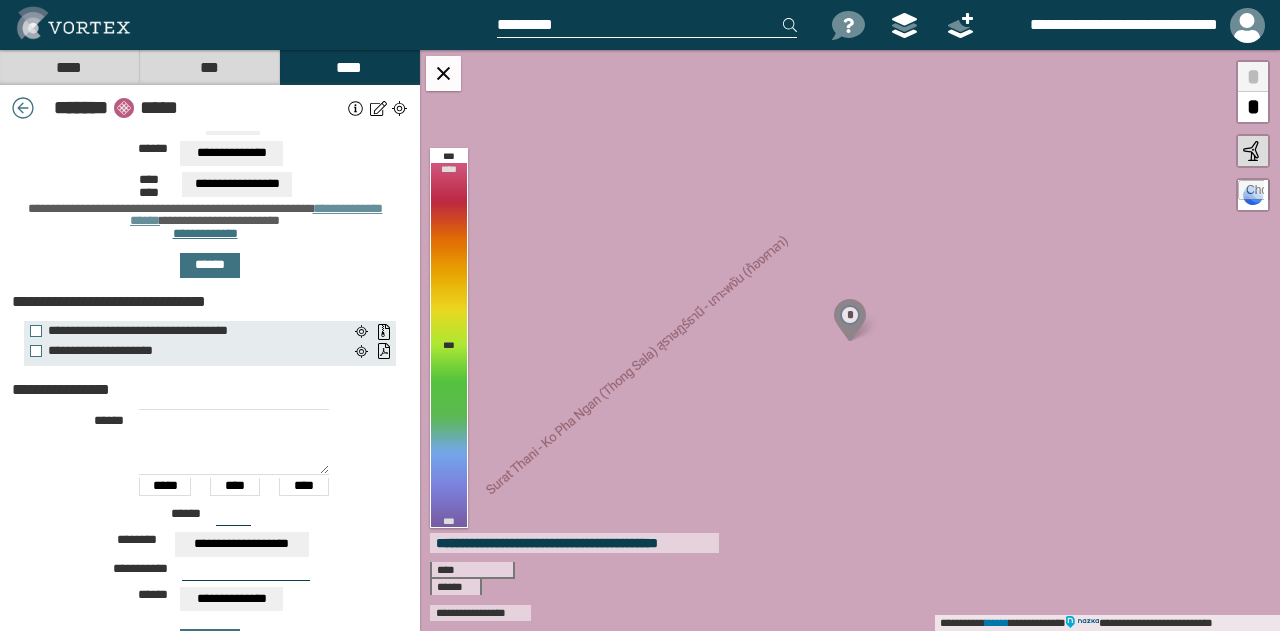 click at bounding box center [234, 442] 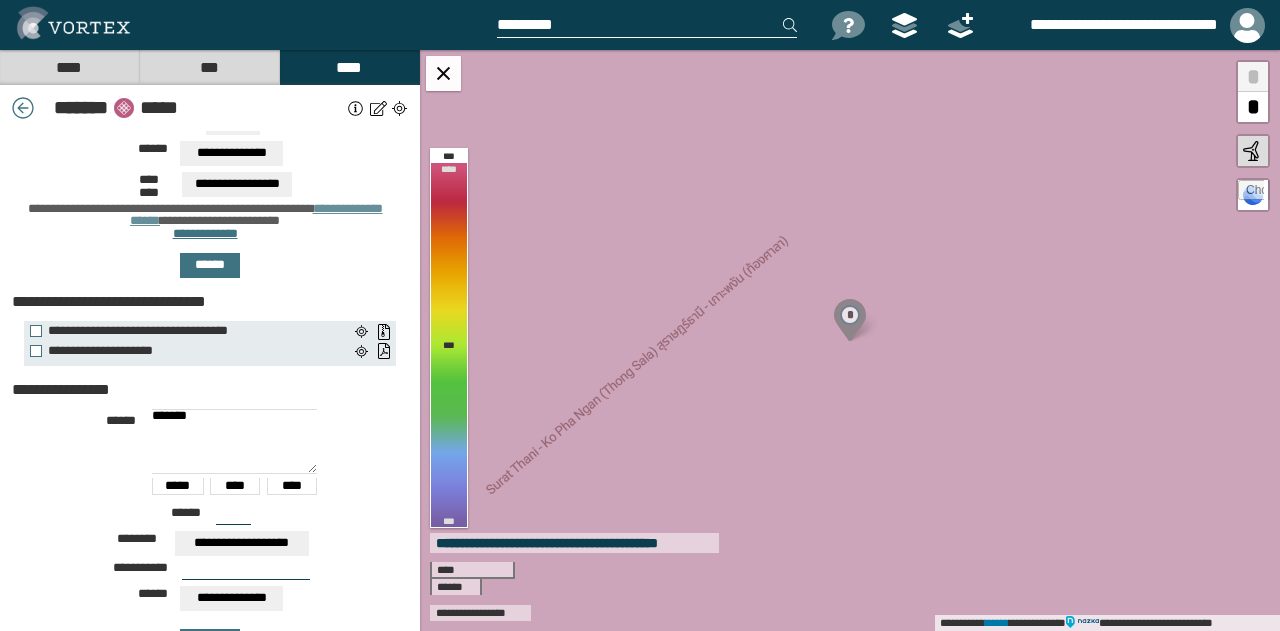 click on "[FIRST] [LAST] [PHONE]" at bounding box center (210, 458) 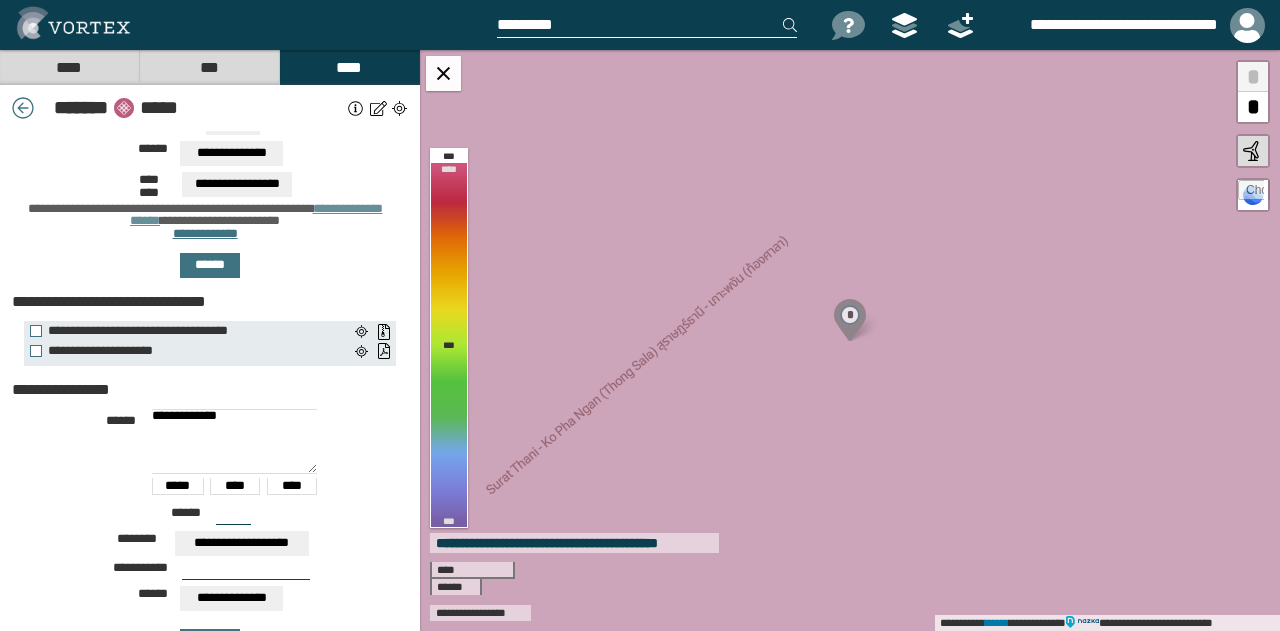 click on "**********" at bounding box center [234, 441] 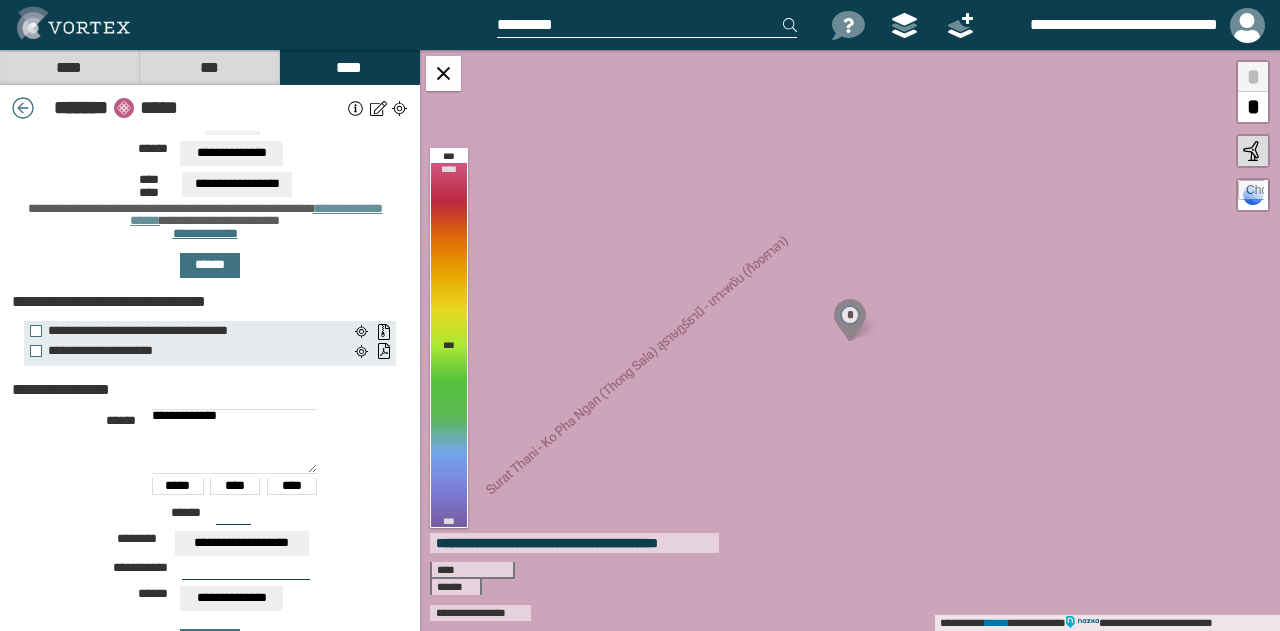 type on "*" 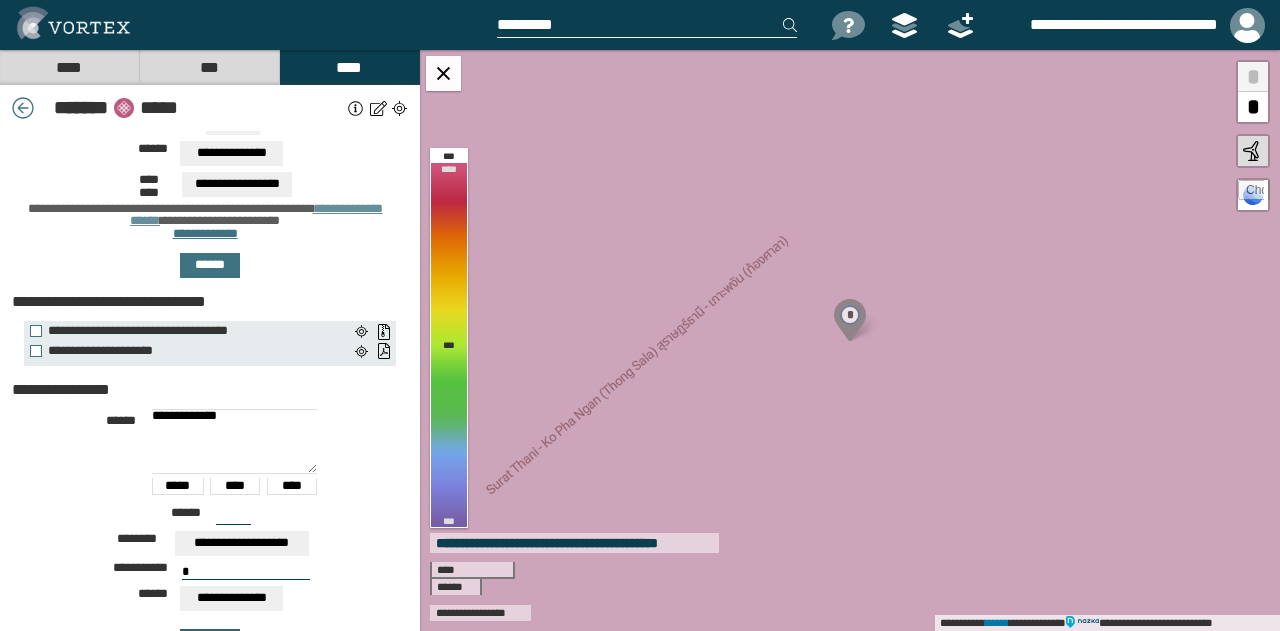 click on "******" at bounding box center (210, 641) 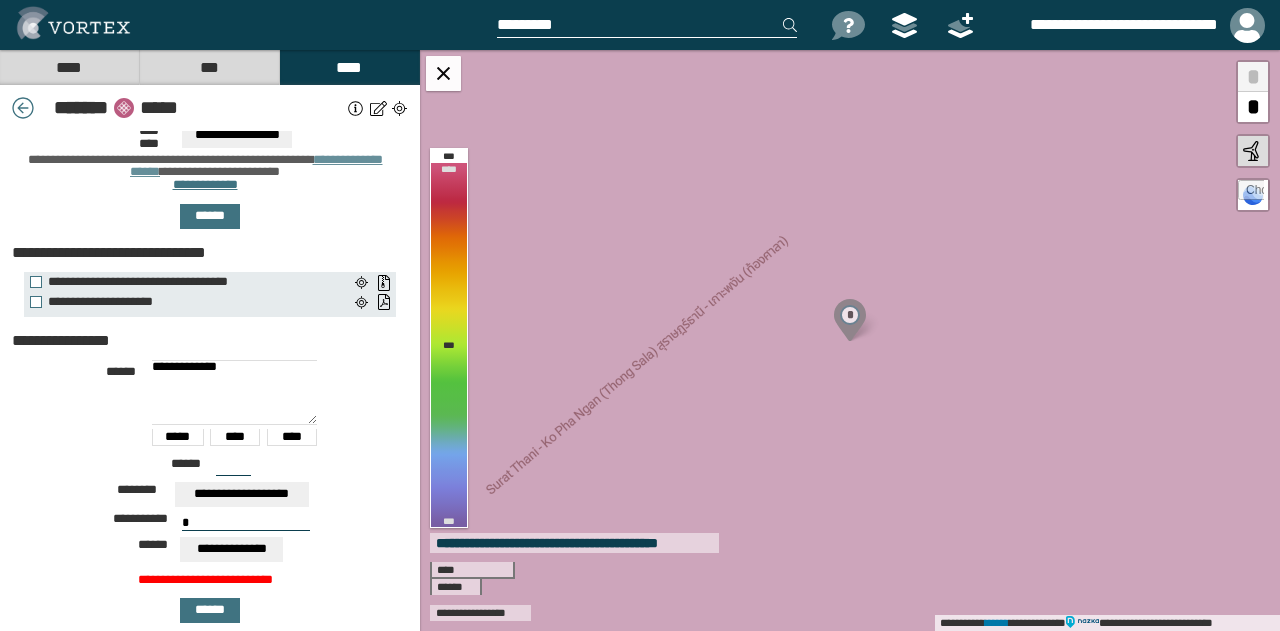 scroll, scrollTop: 321, scrollLeft: 0, axis: vertical 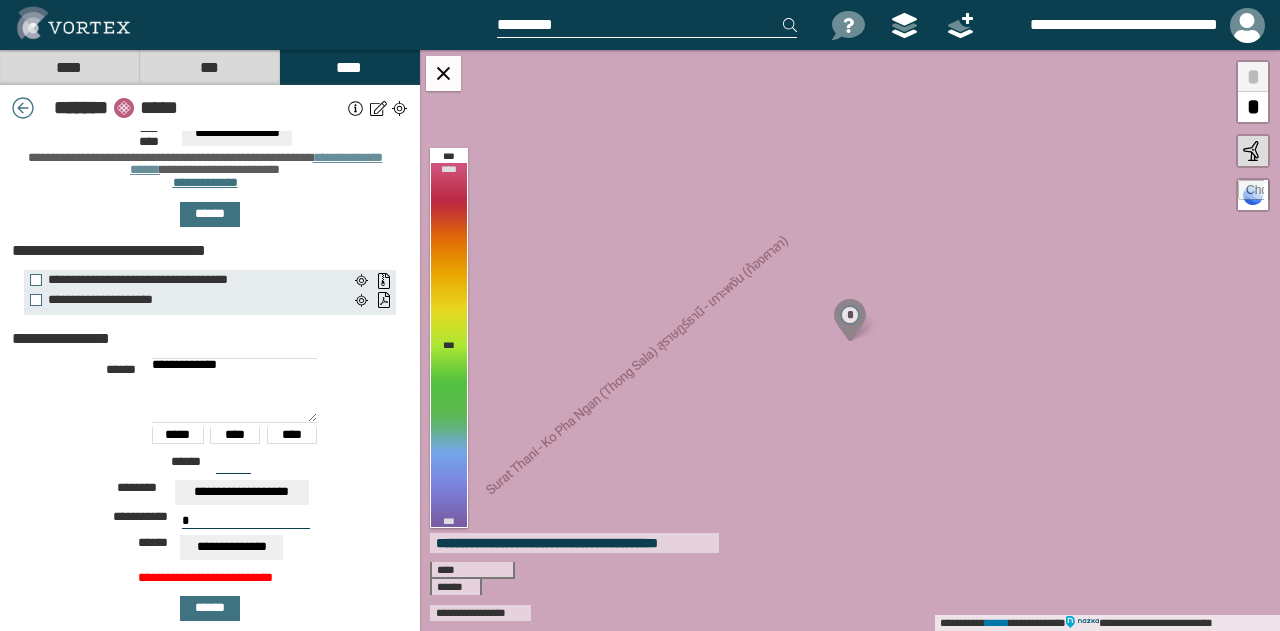 click on "**********" at bounding box center [234, 390] 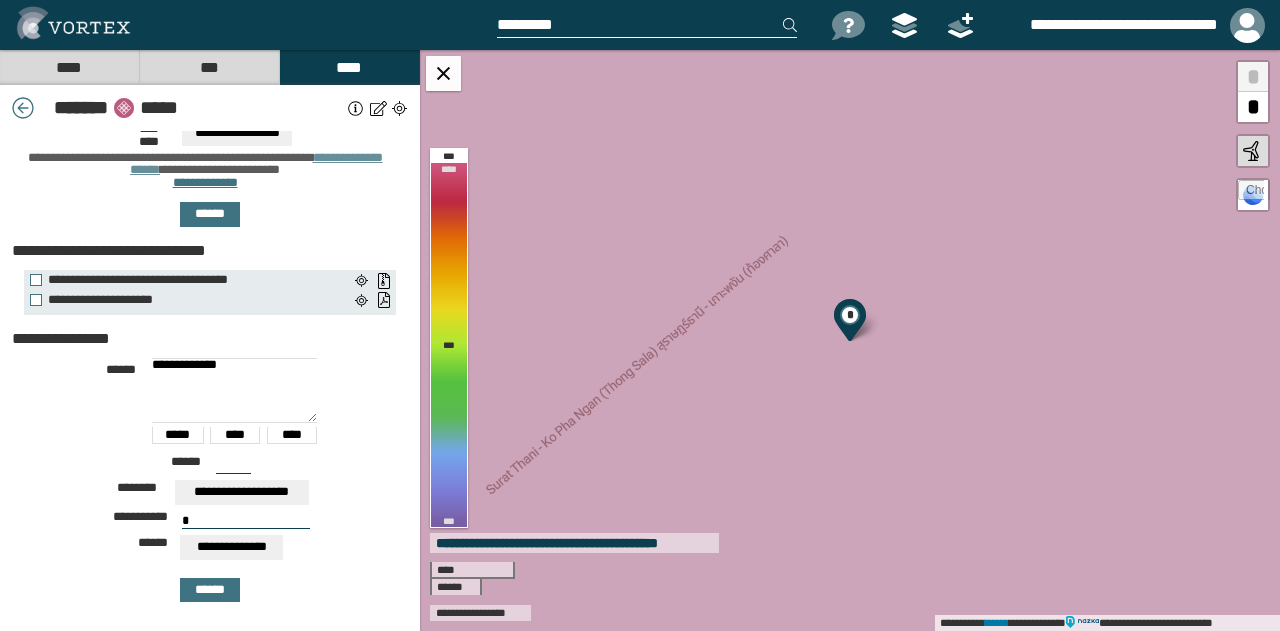click on "**********" at bounding box center (234, 390) 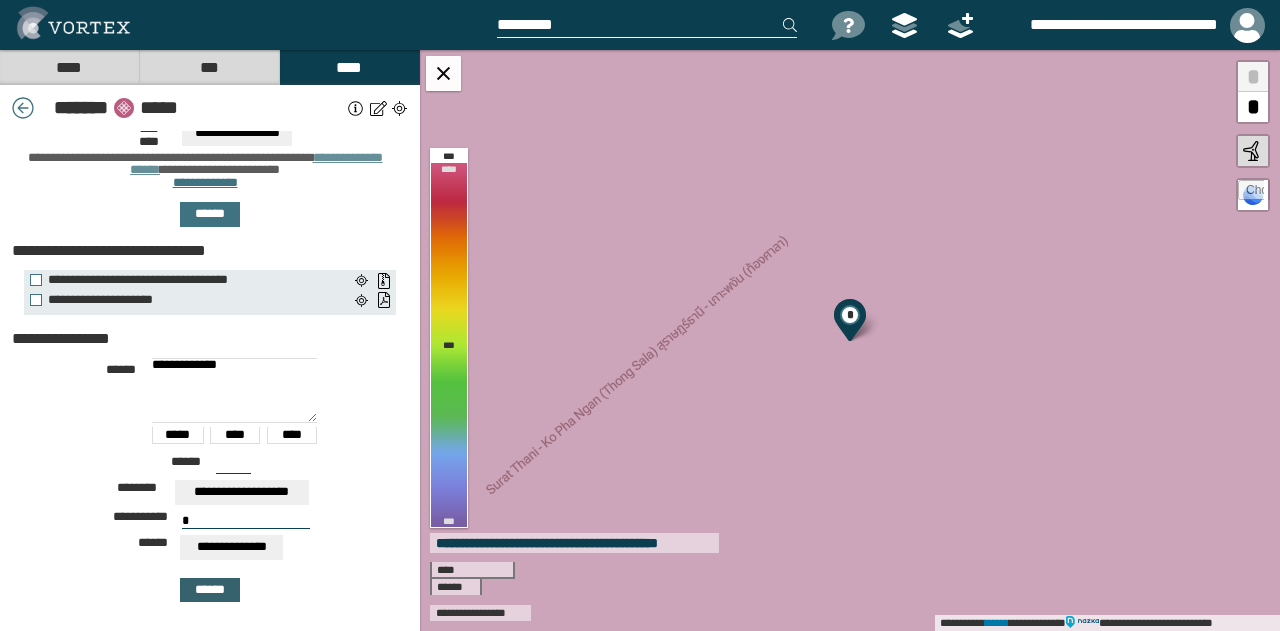type on "**********" 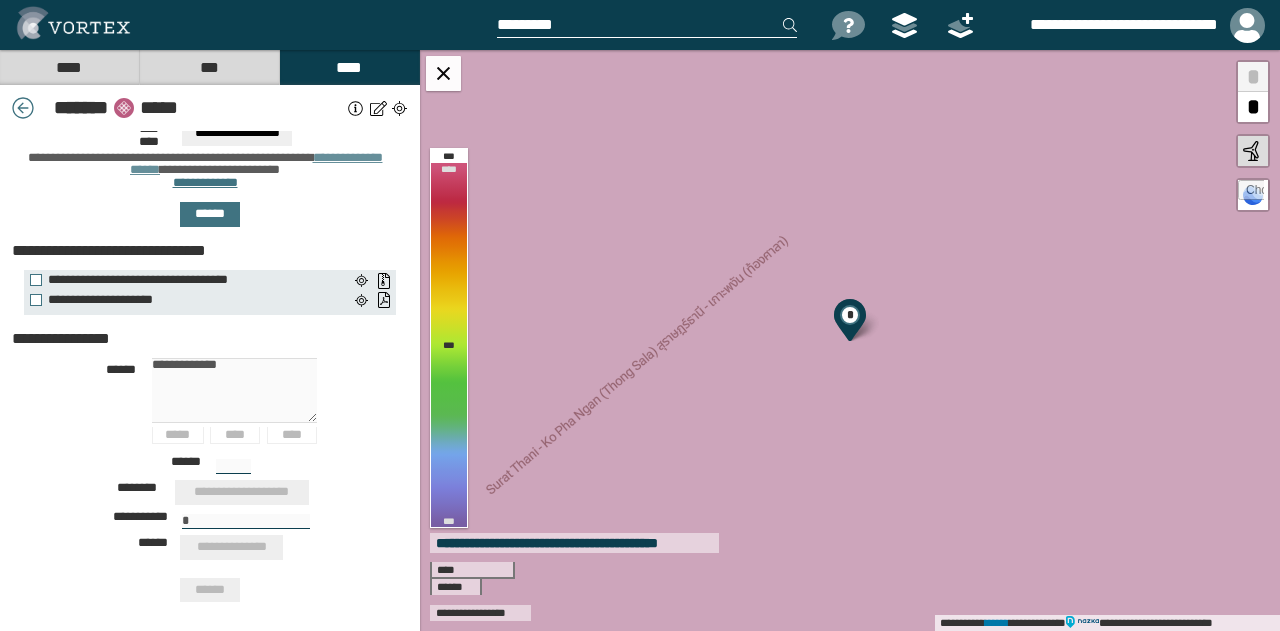type 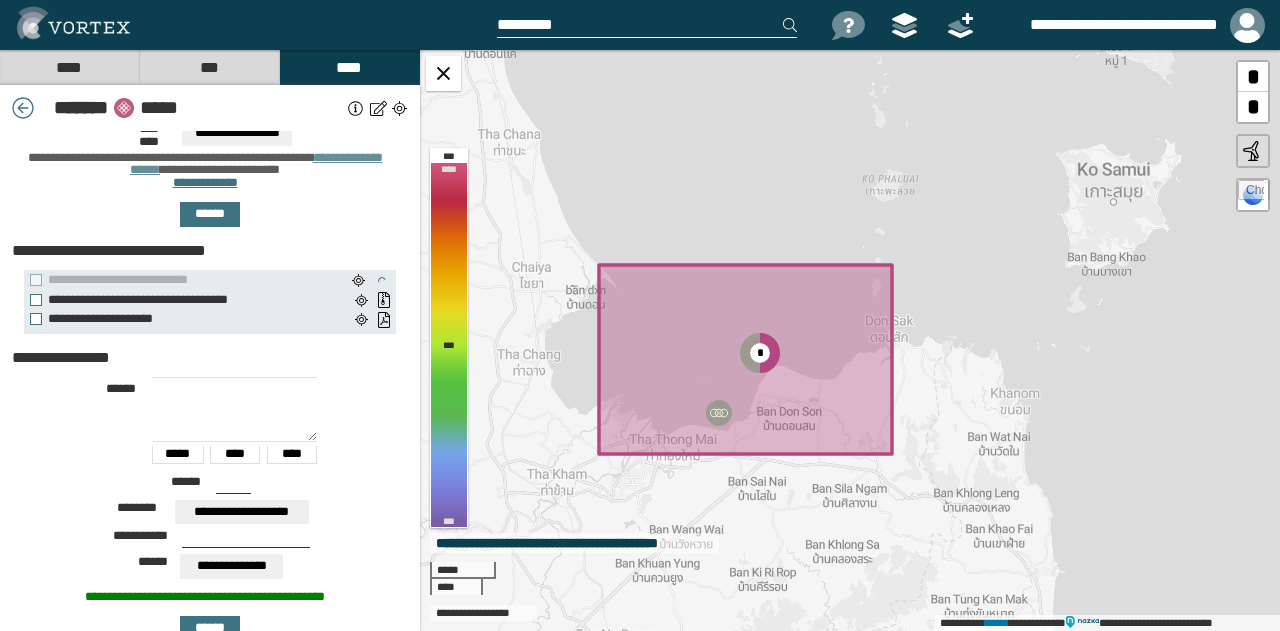 click on "**********" at bounding box center [210, 94] 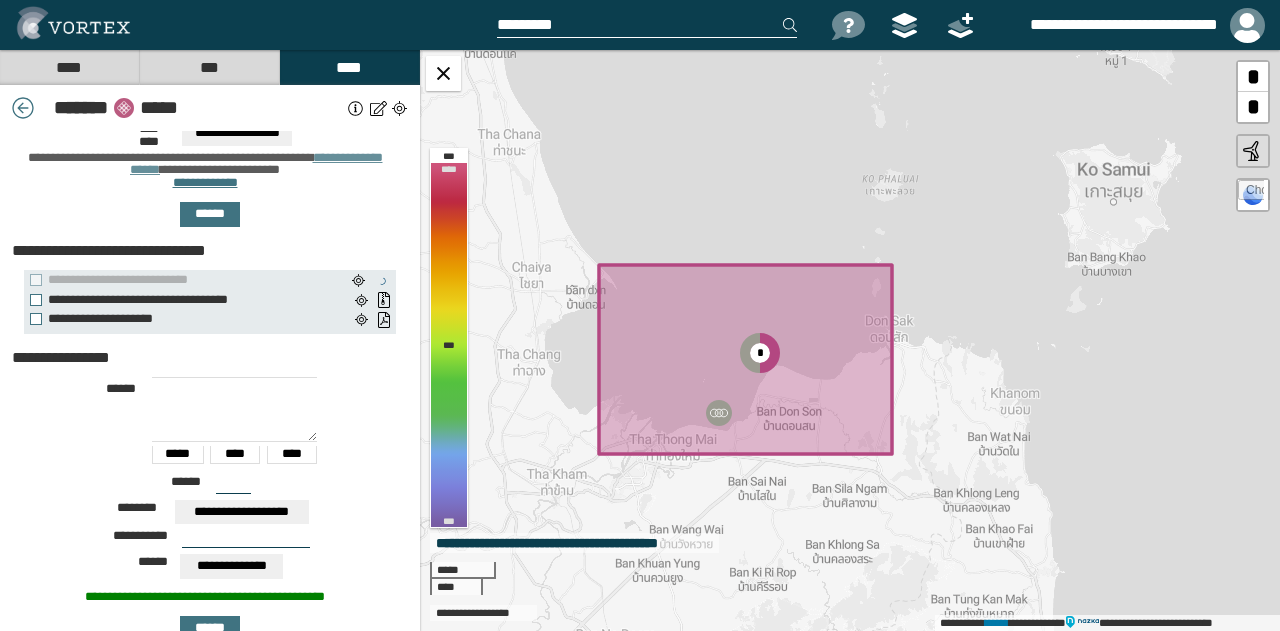 click on "**********" at bounding box center [210, 94] 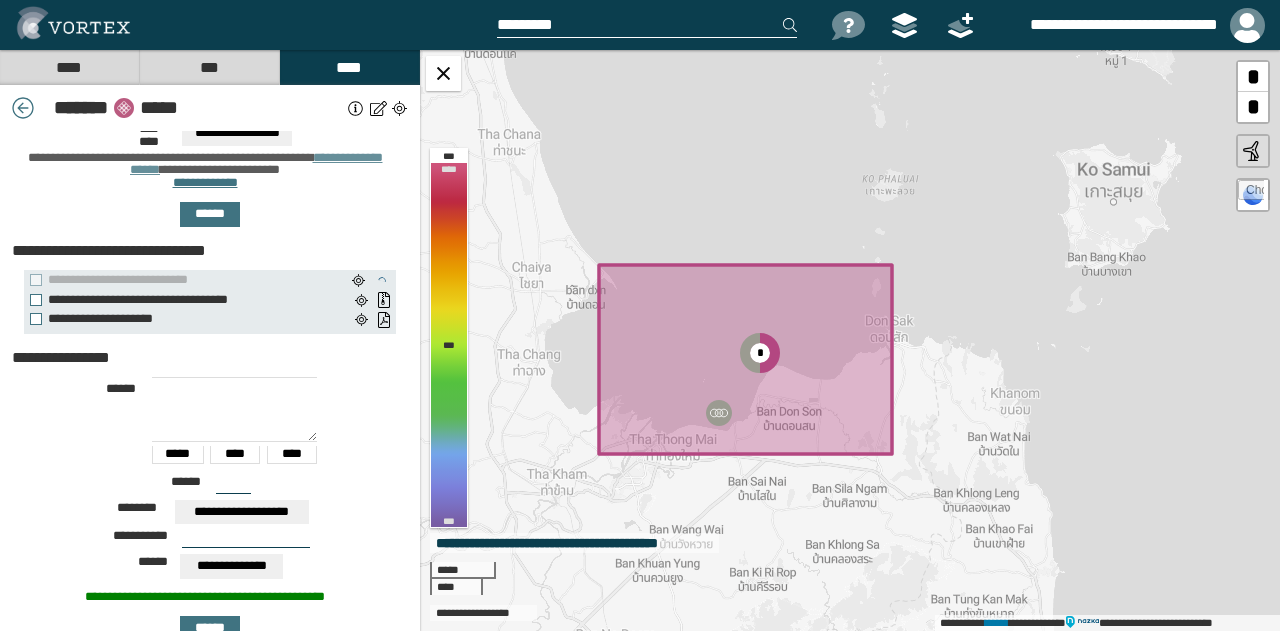 click on "**********" at bounding box center [210, 94] 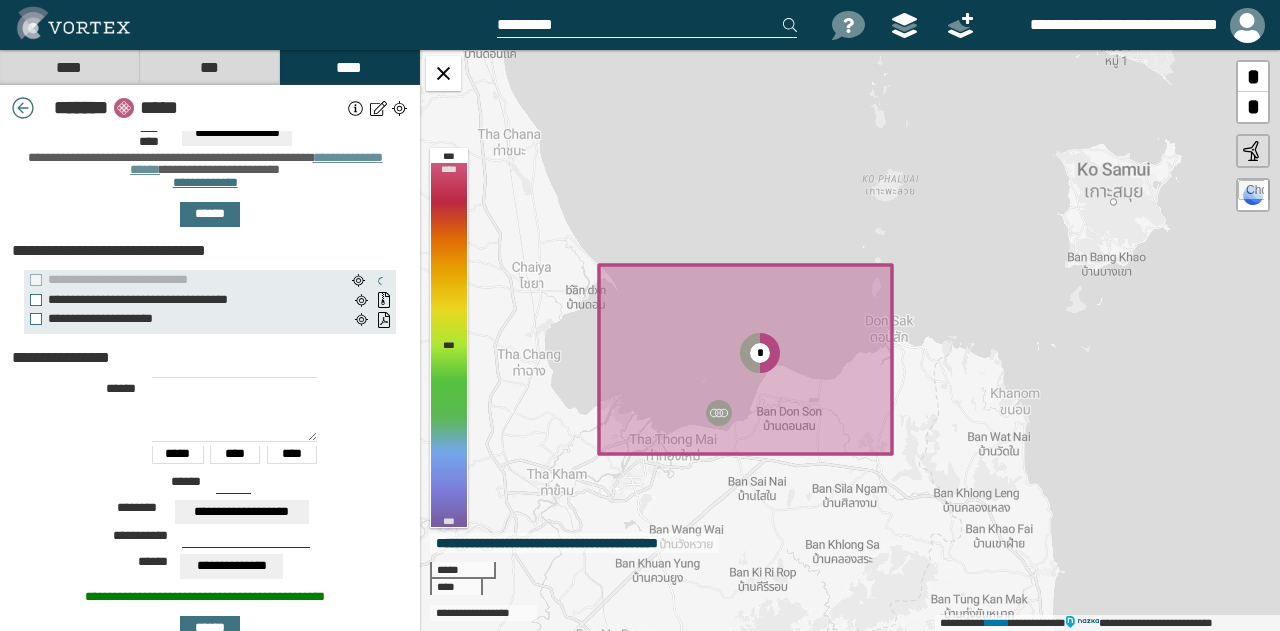 click on "**********" at bounding box center [210, 97] 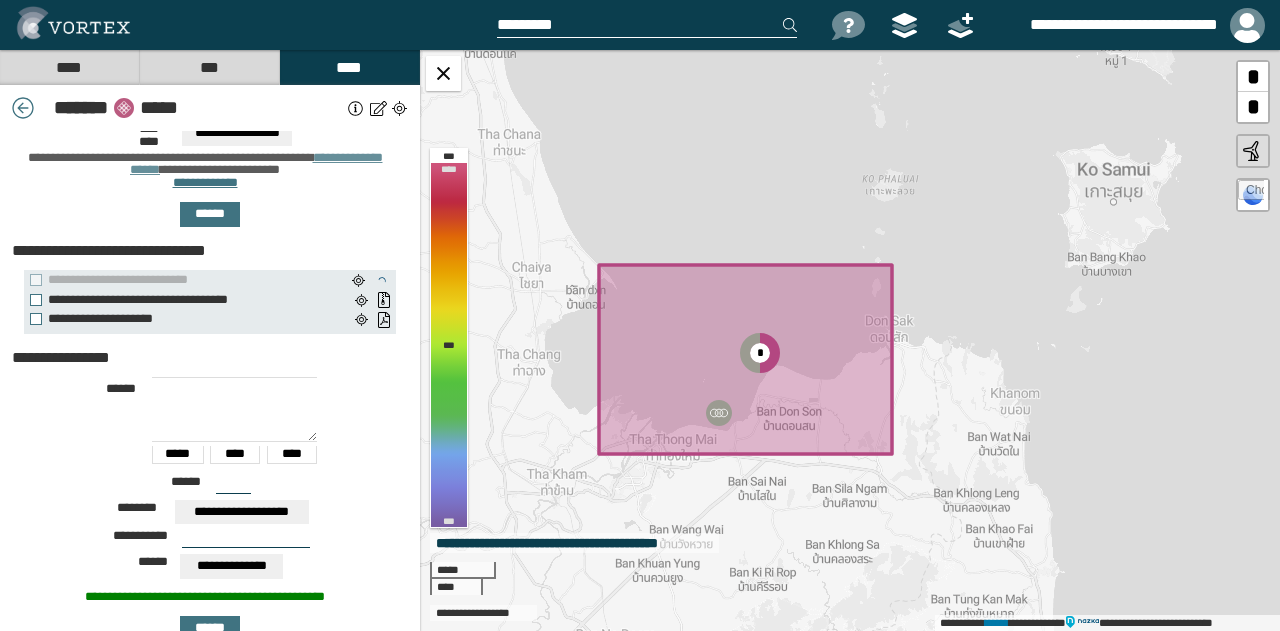 click on "**********" at bounding box center [210, 97] 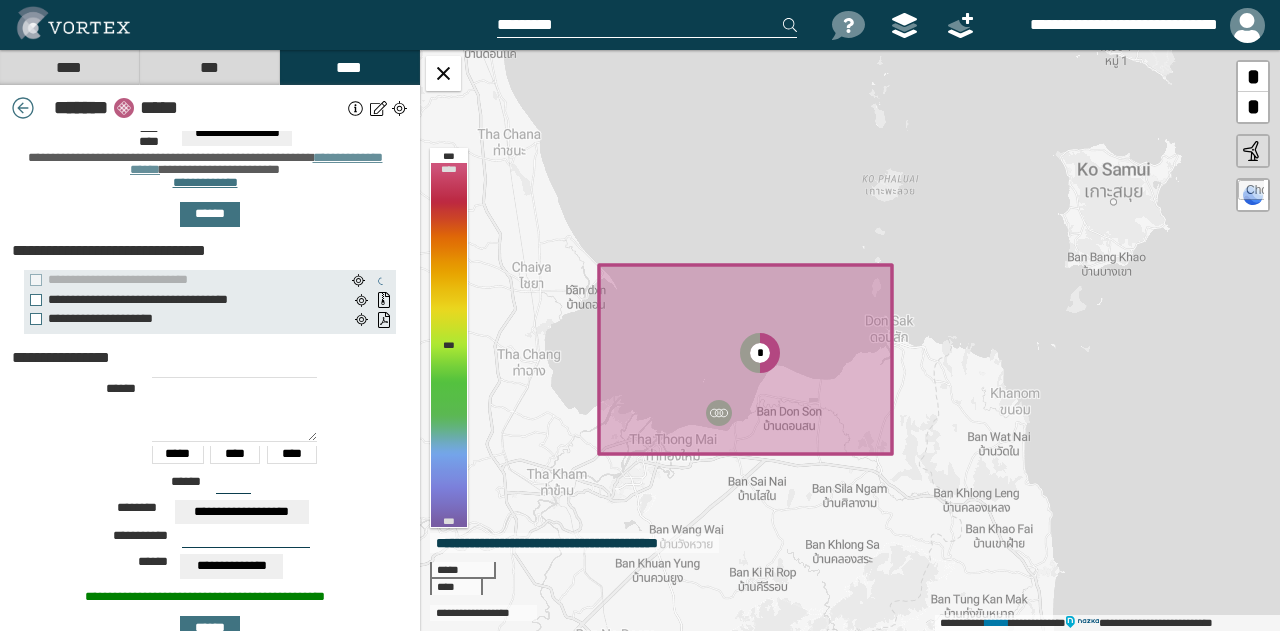 click on "**********" at bounding box center (210, 97) 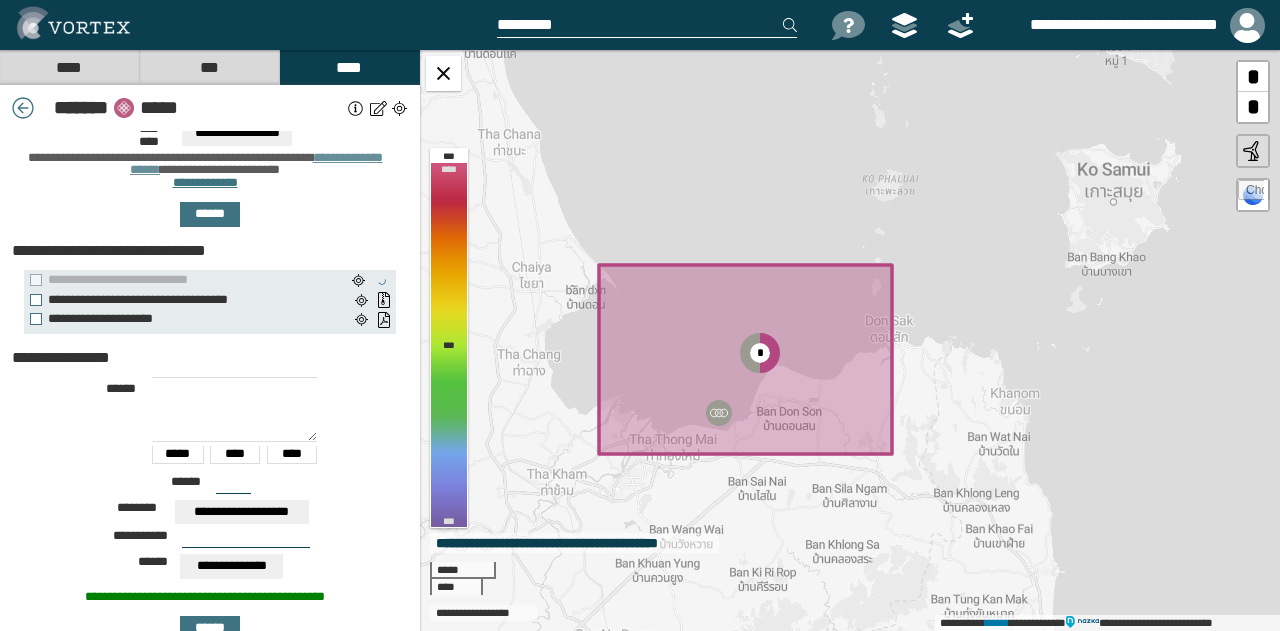 click on "**********" at bounding box center [210, 499] 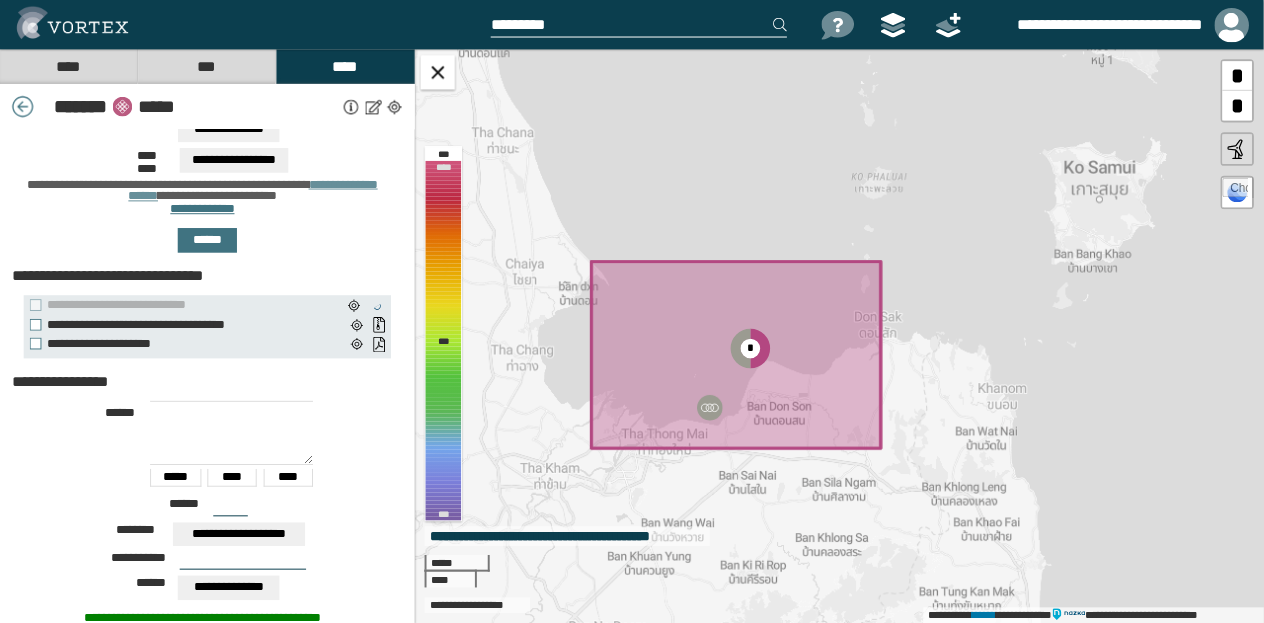 scroll, scrollTop: 291, scrollLeft: 0, axis: vertical 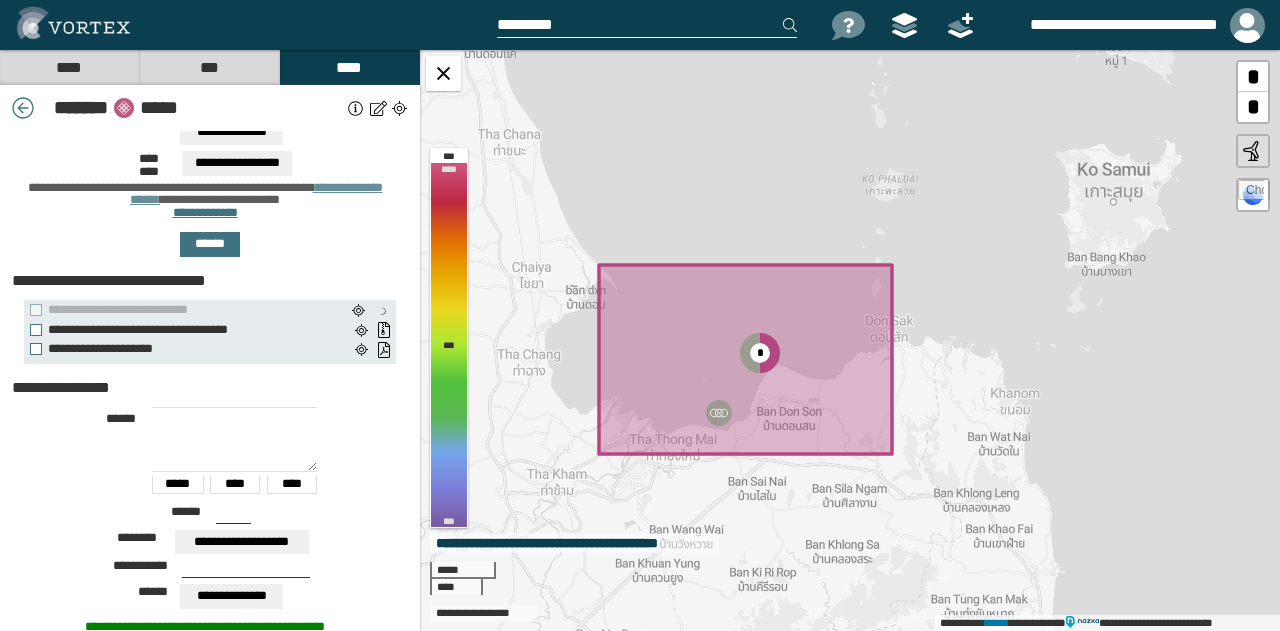 click on "**********" at bounding box center (210, 127) 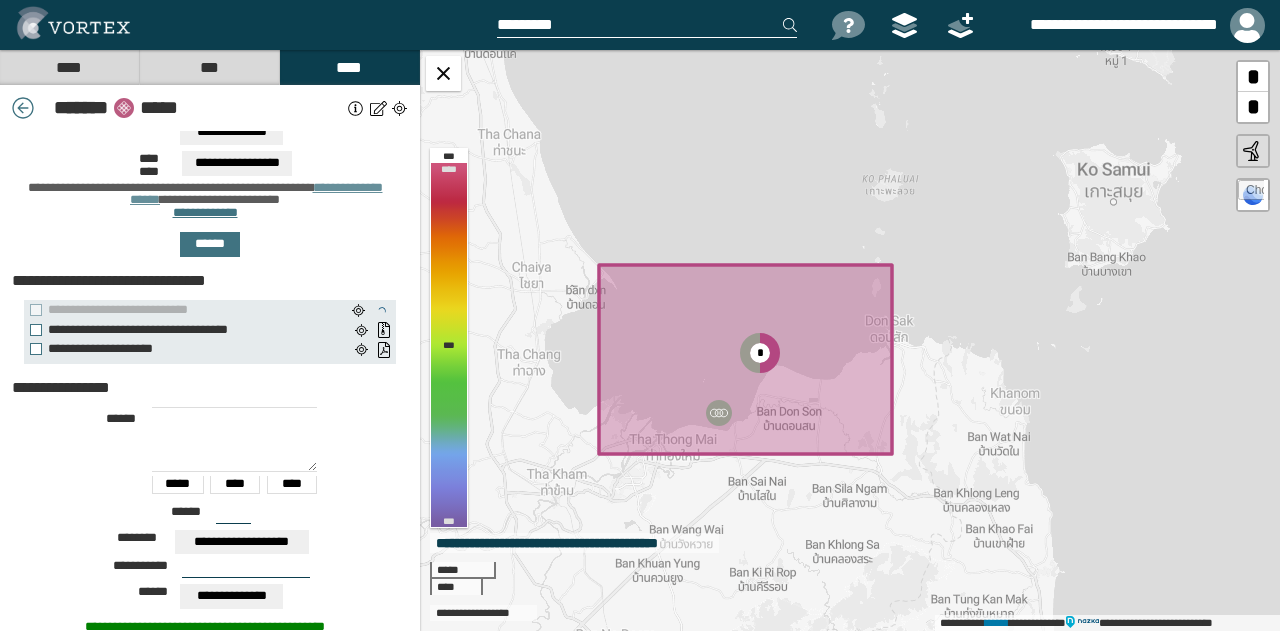 click on "**********" at bounding box center [210, 329] 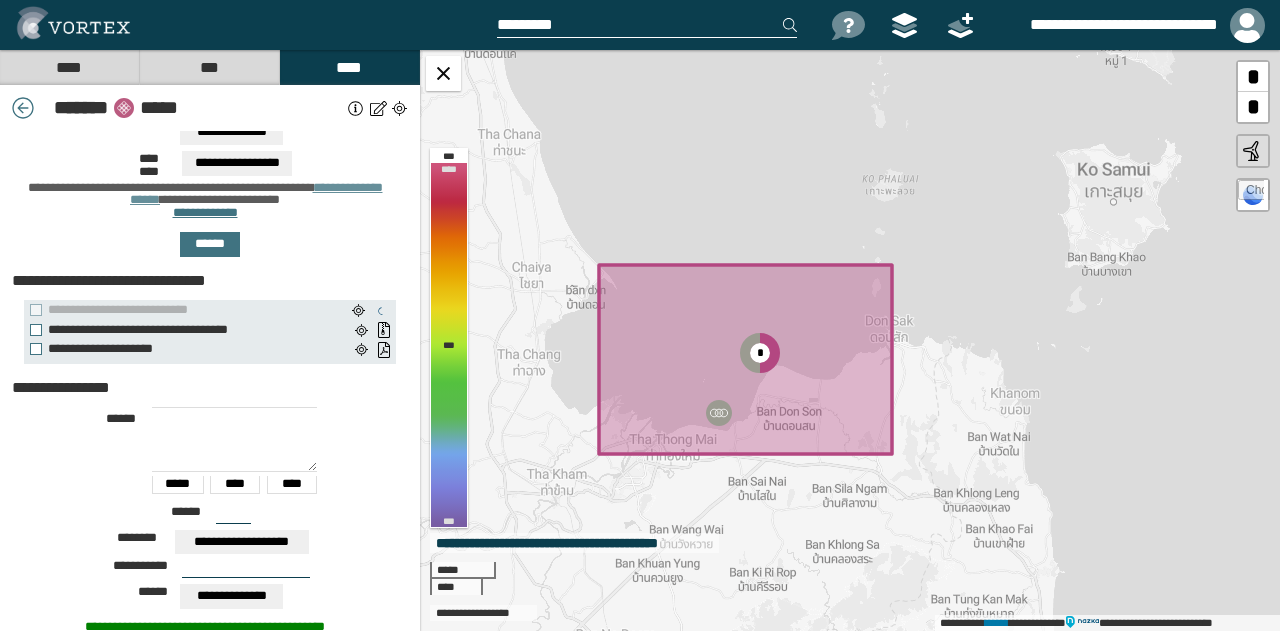 click on "**********" at bounding box center [210, 329] 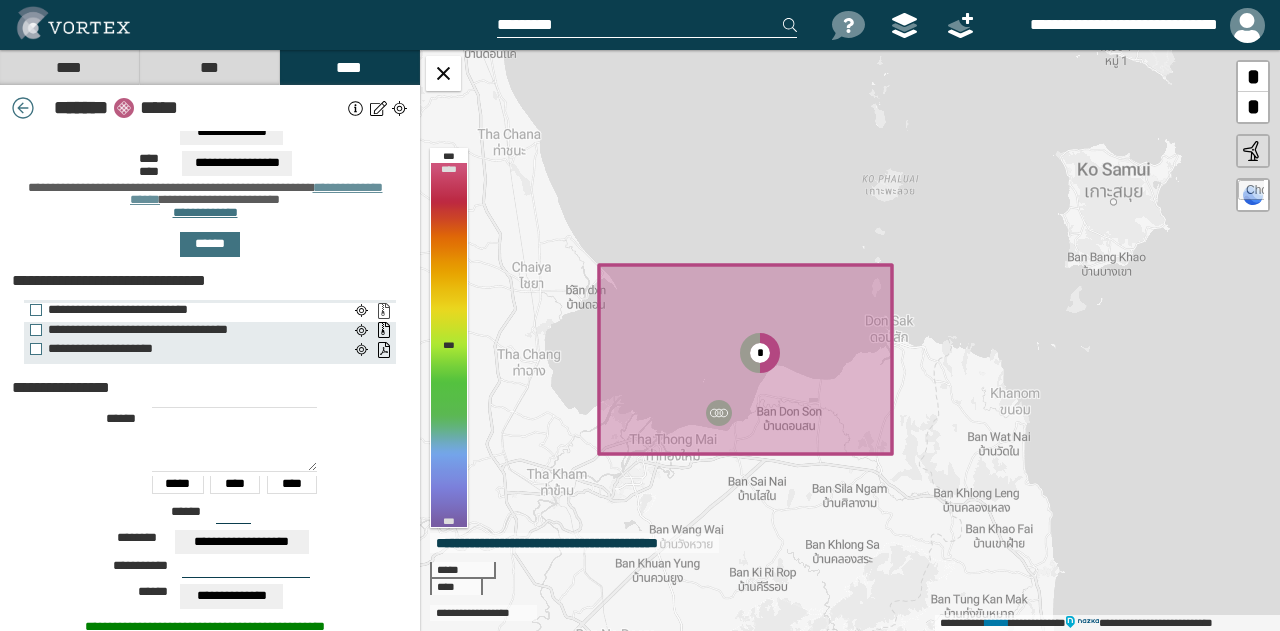 click on "**********" at bounding box center (383, 311) 